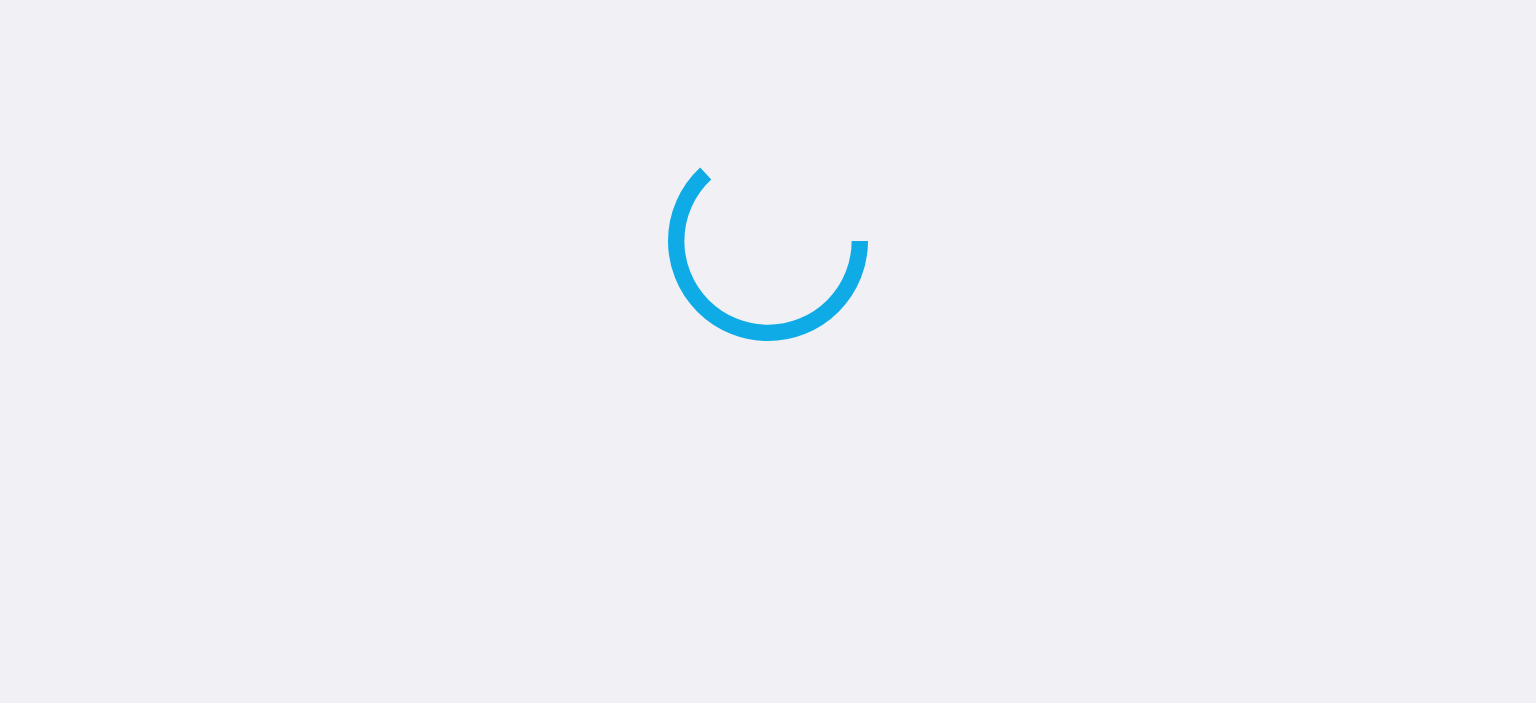 scroll, scrollTop: 0, scrollLeft: 0, axis: both 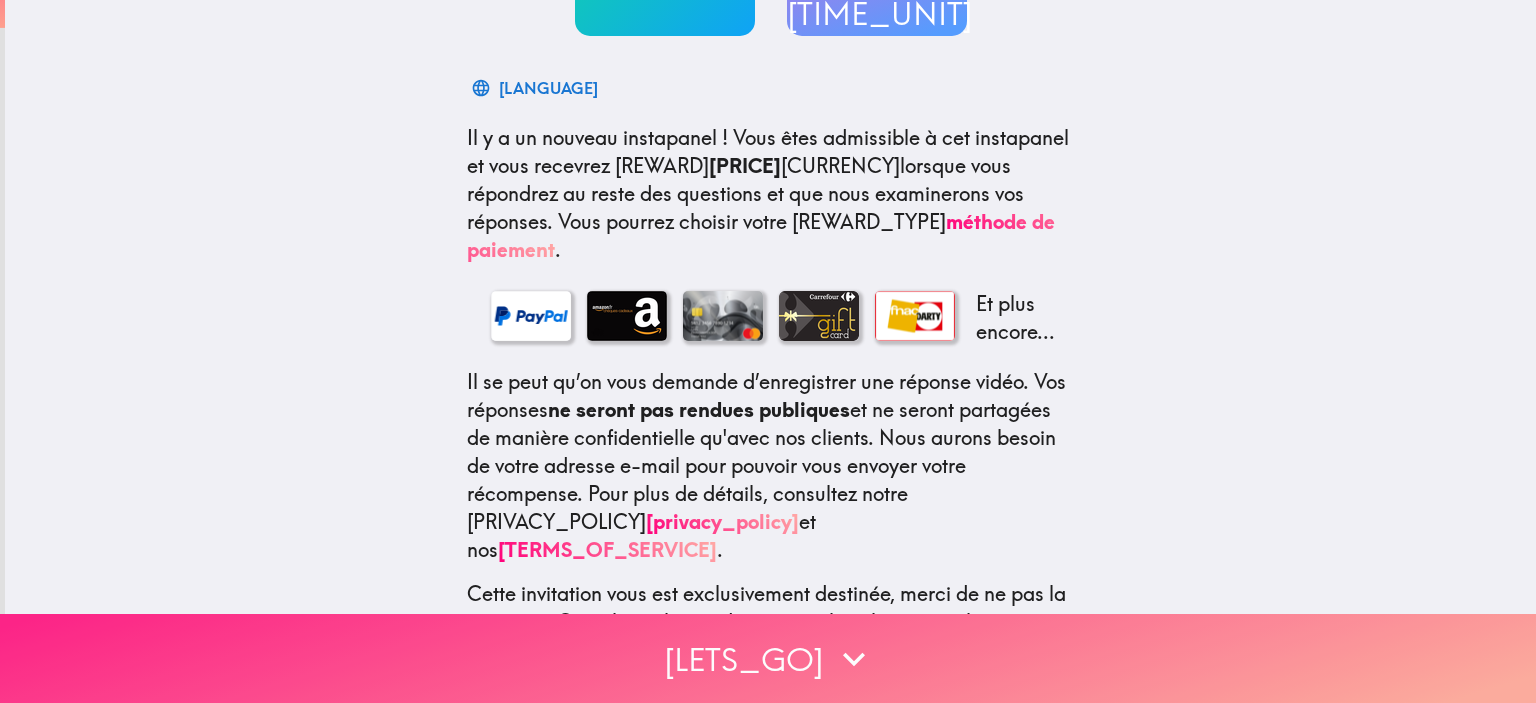 click on "[LETS_GO]" at bounding box center [768, 658] 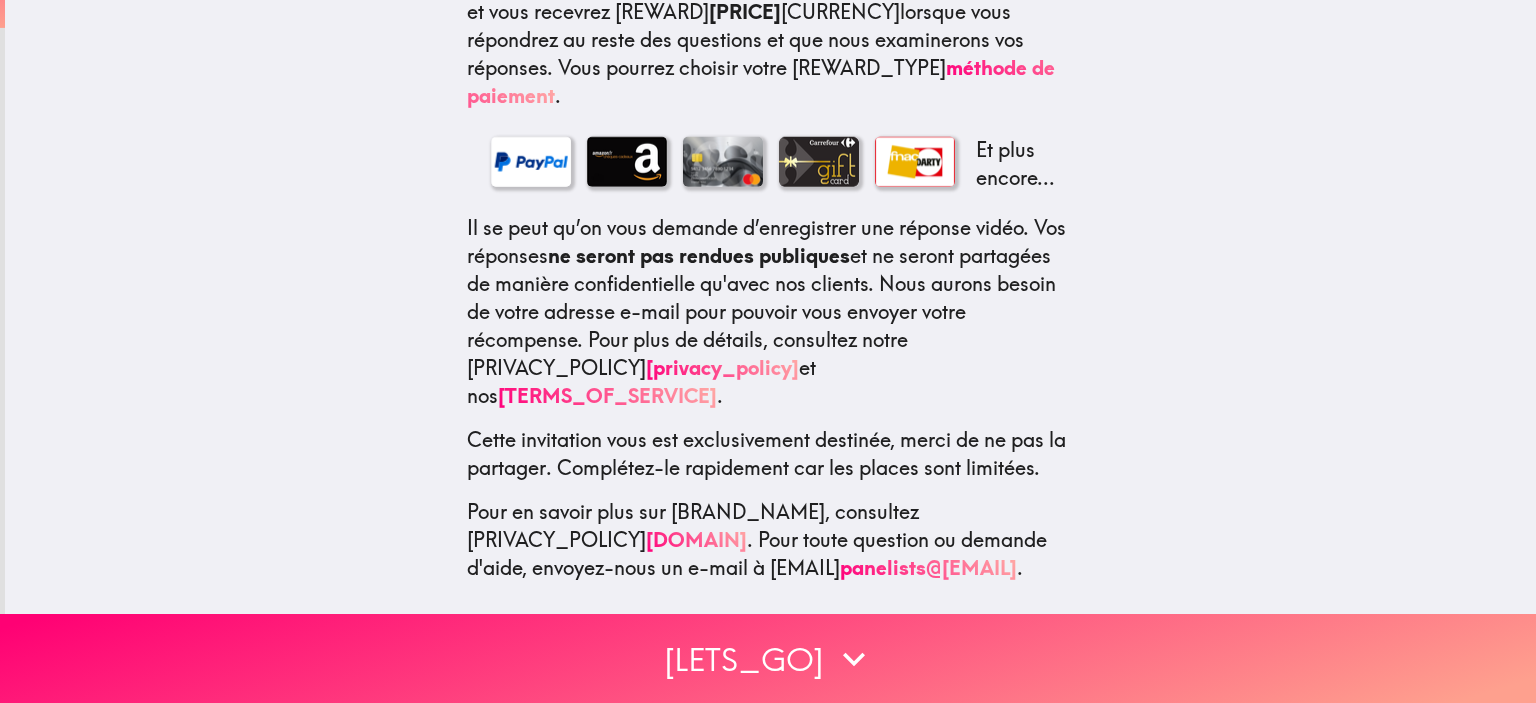scroll, scrollTop: 0, scrollLeft: 0, axis: both 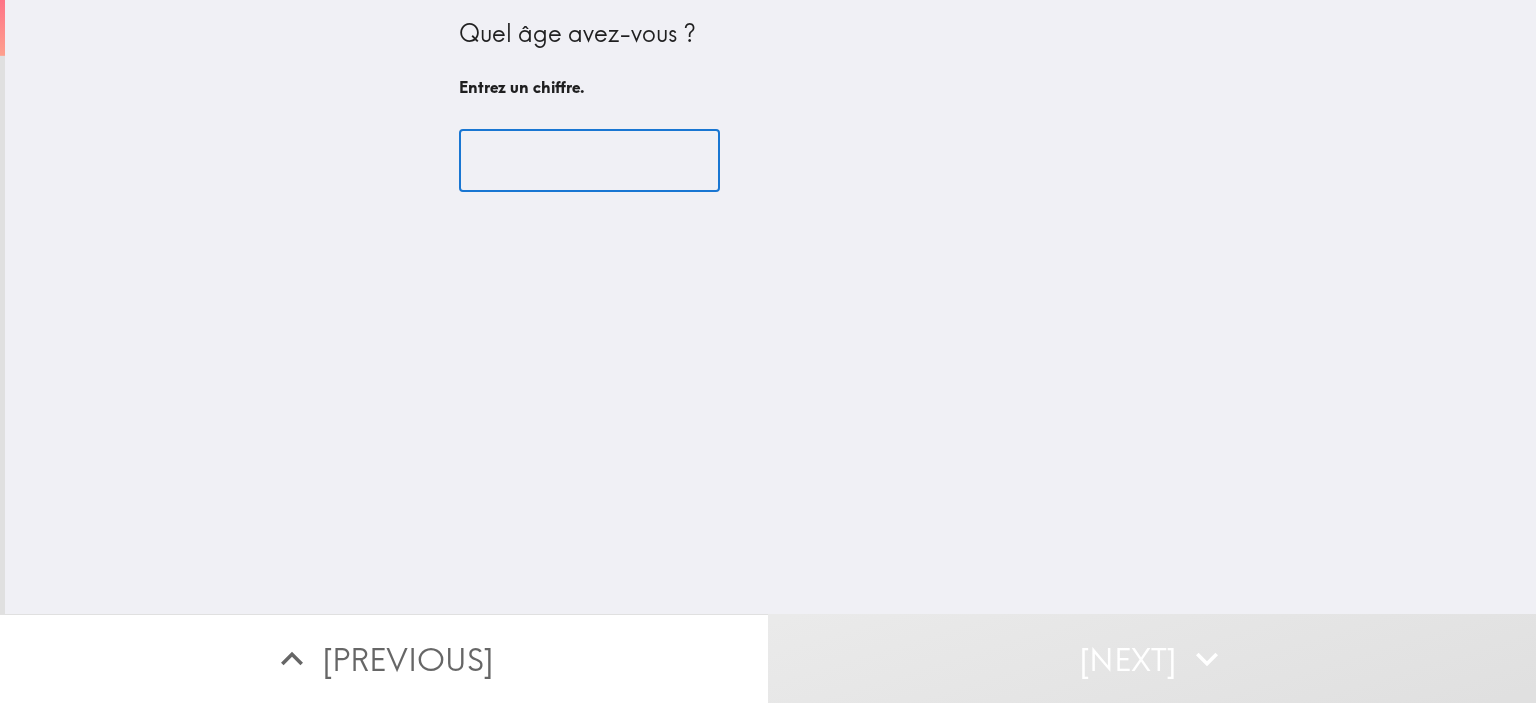 click at bounding box center (589, 161) 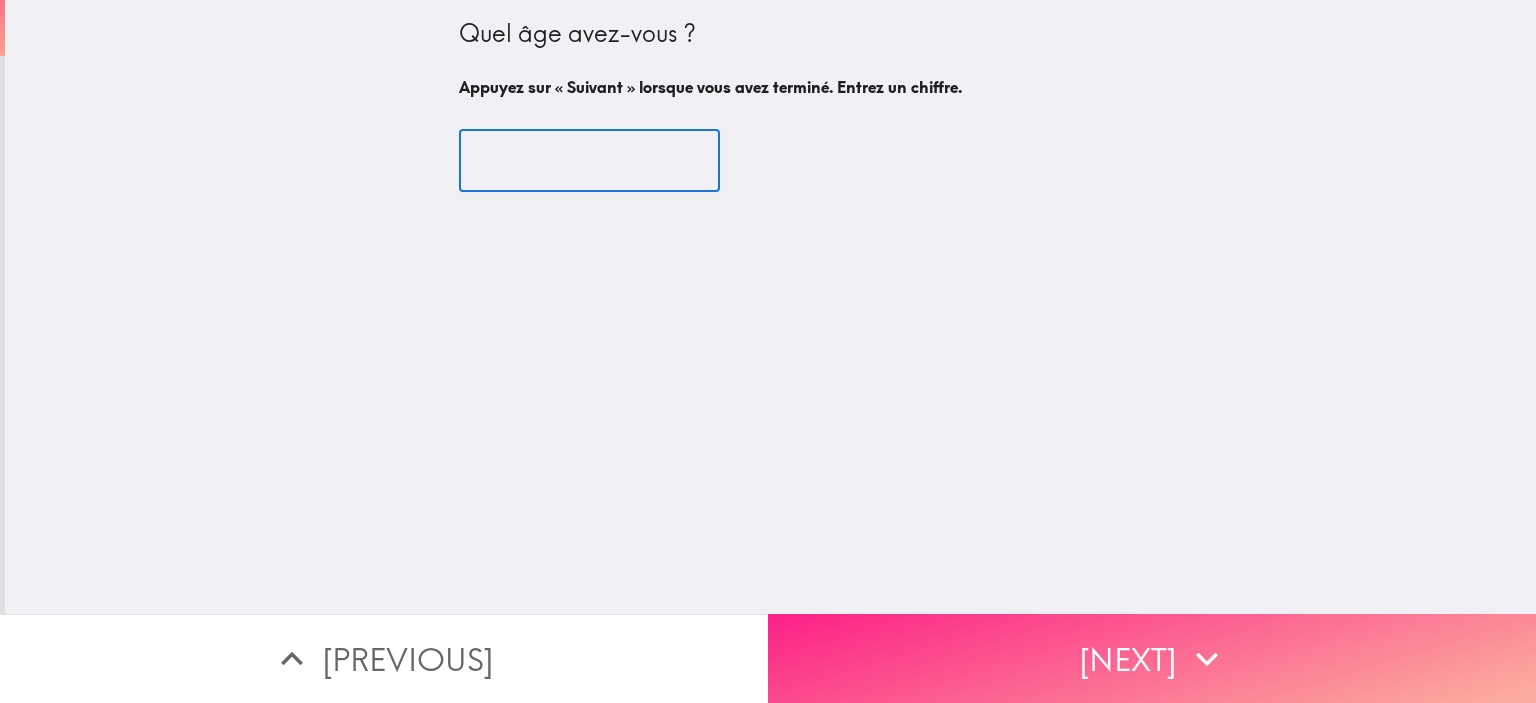type on "[NUMBER]" 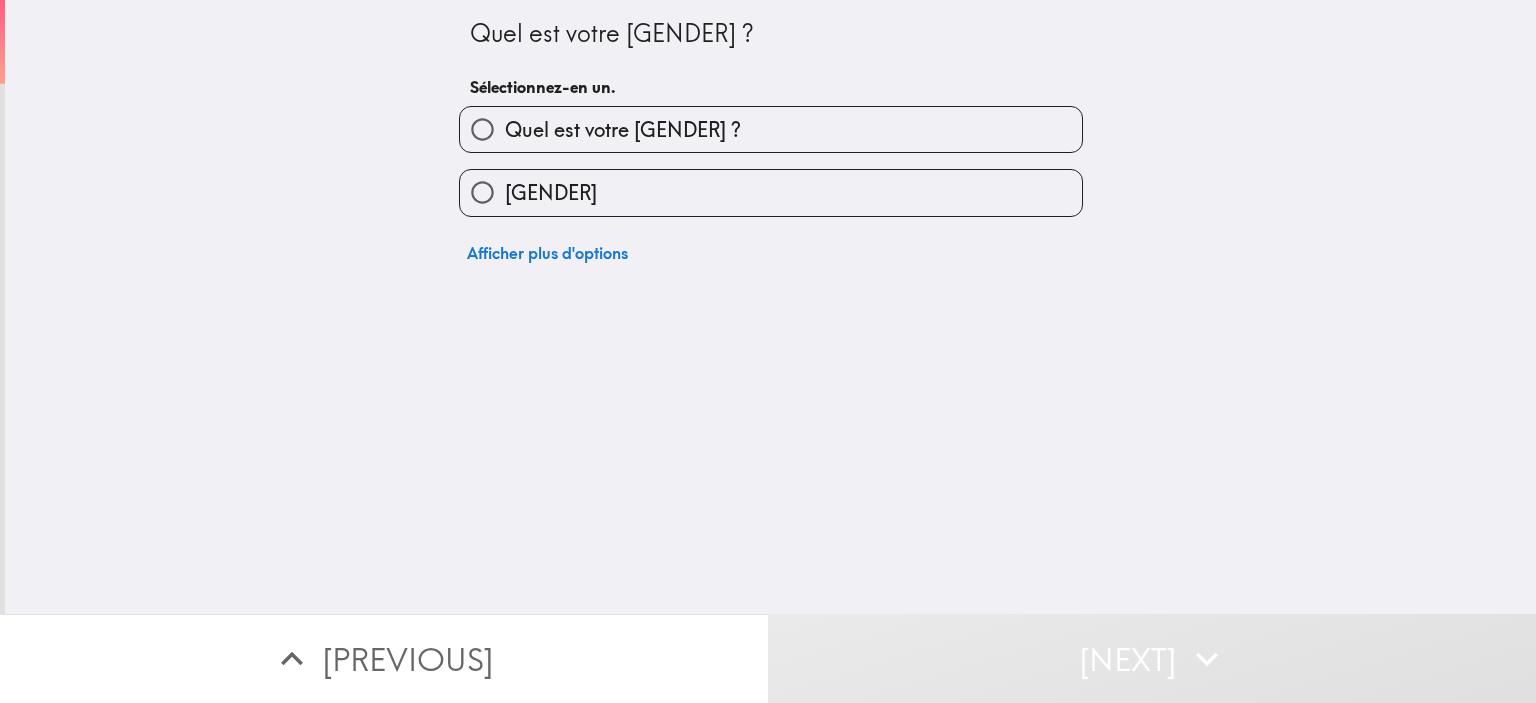 click on "[GENDER]" at bounding box center (623, 130) 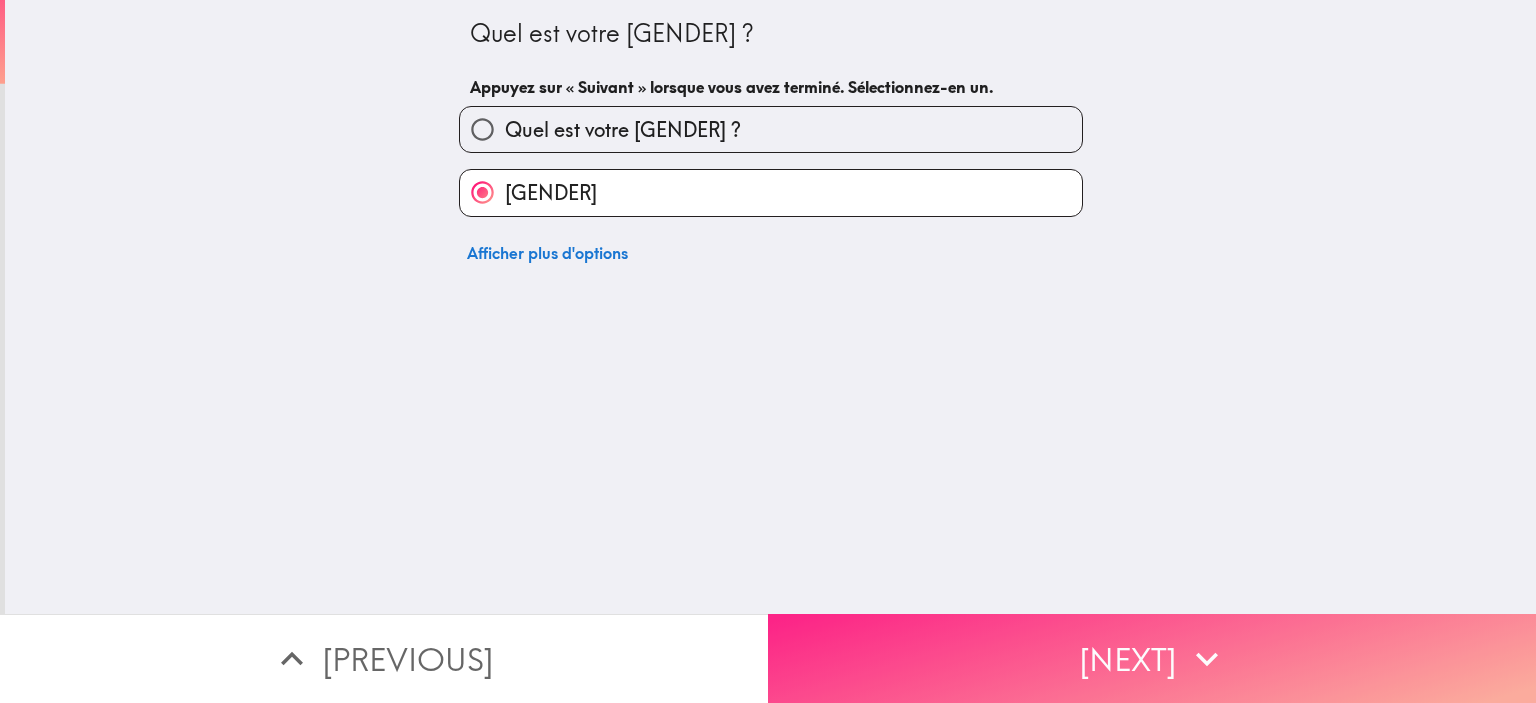 click on "[NEXT]" at bounding box center [1152, 658] 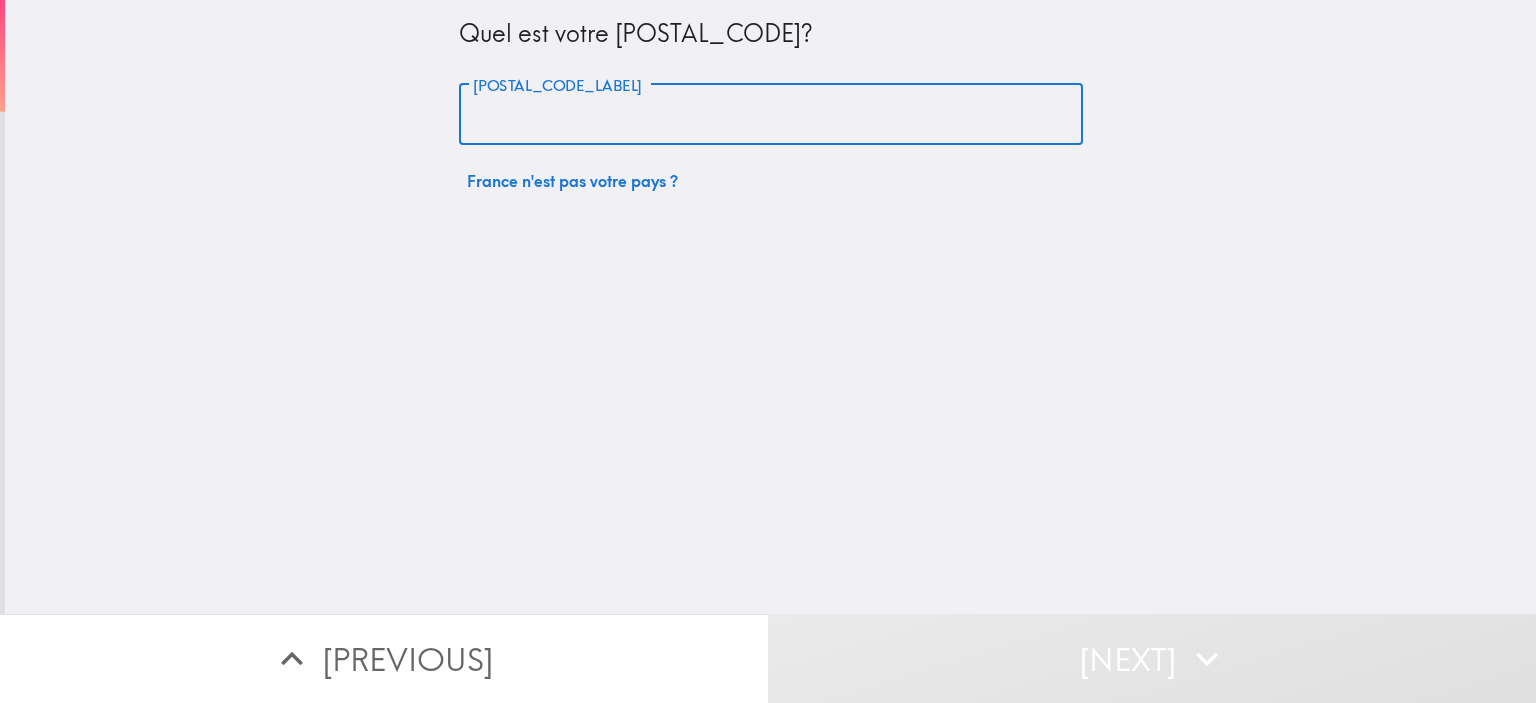 click on "[POSTAL_CODE_LABEL]" at bounding box center [771, 115] 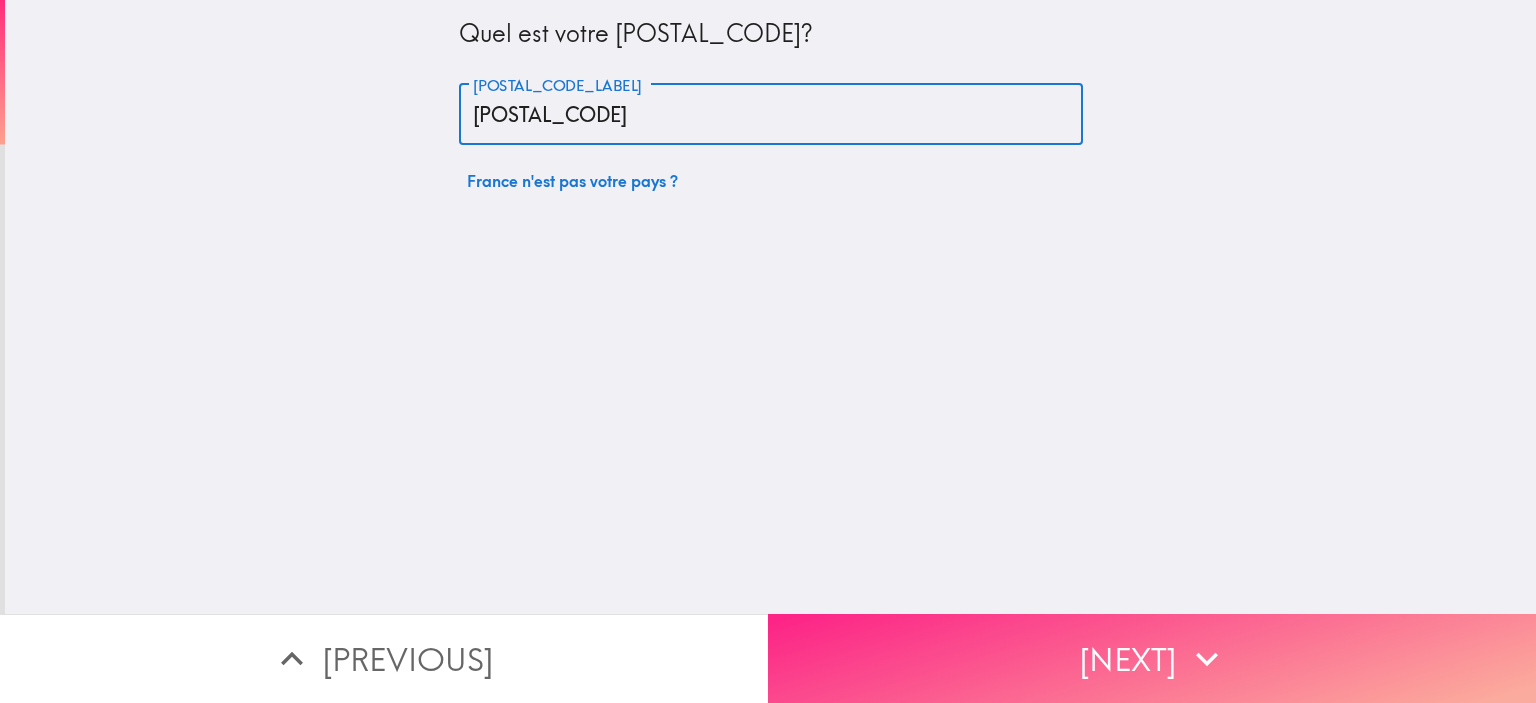 type on "[POSTAL_CODE]" 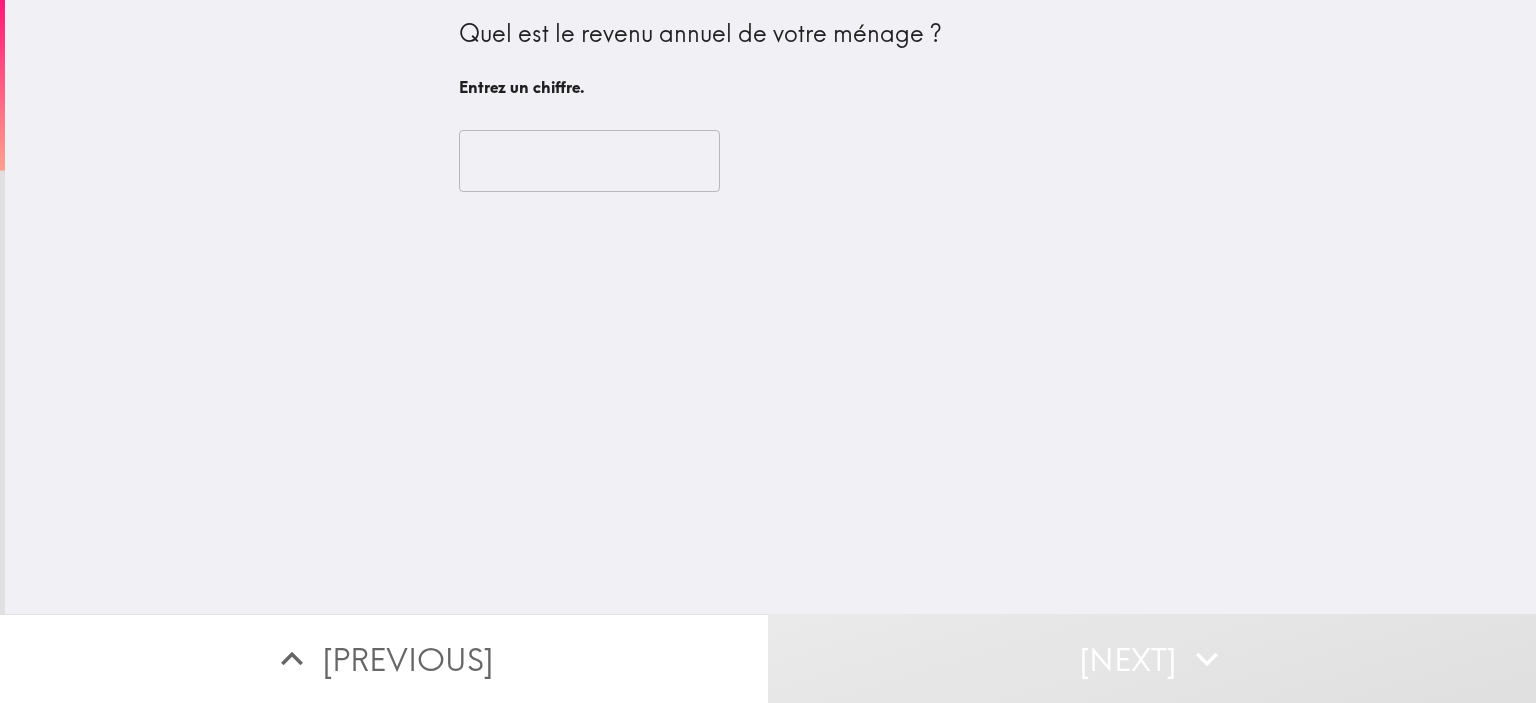 click at bounding box center (589, 161) 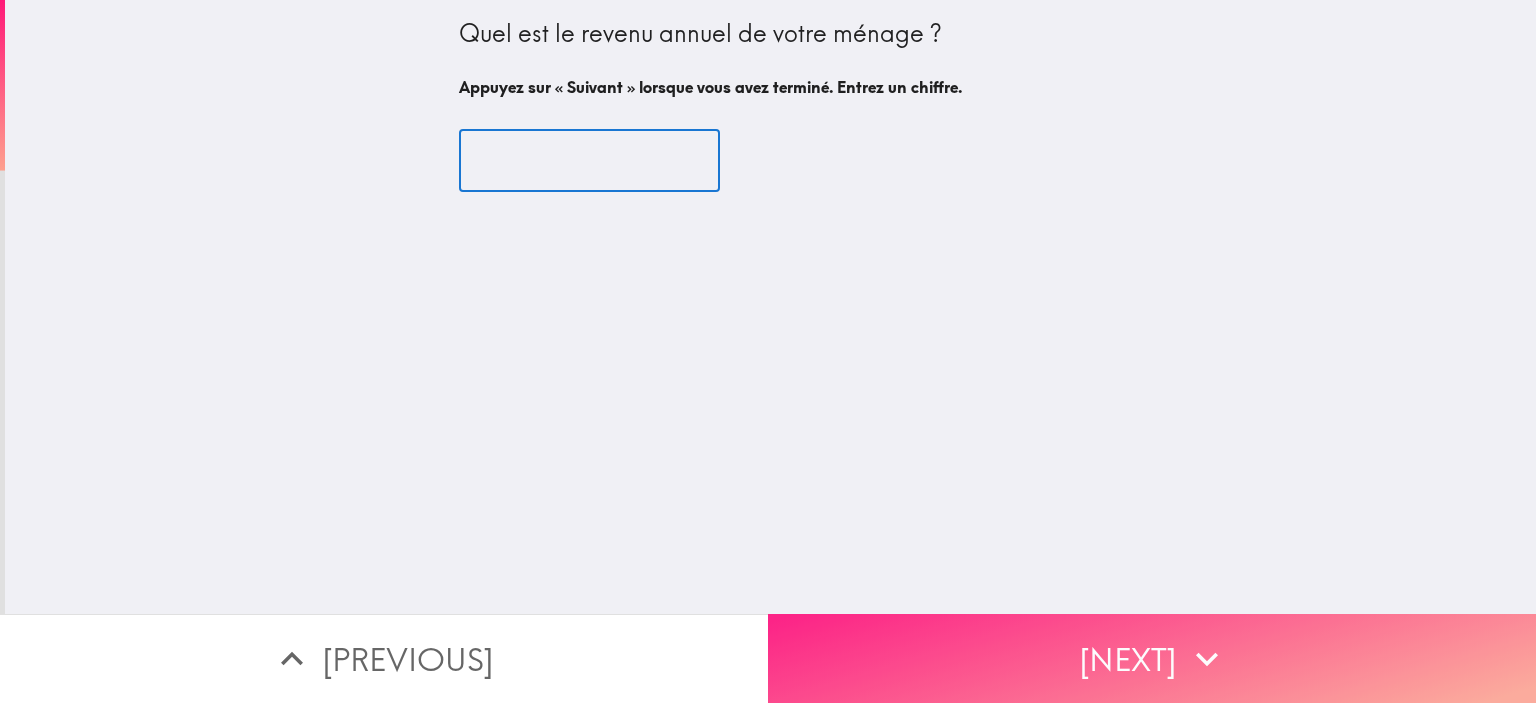 type on "[NUMBER]" 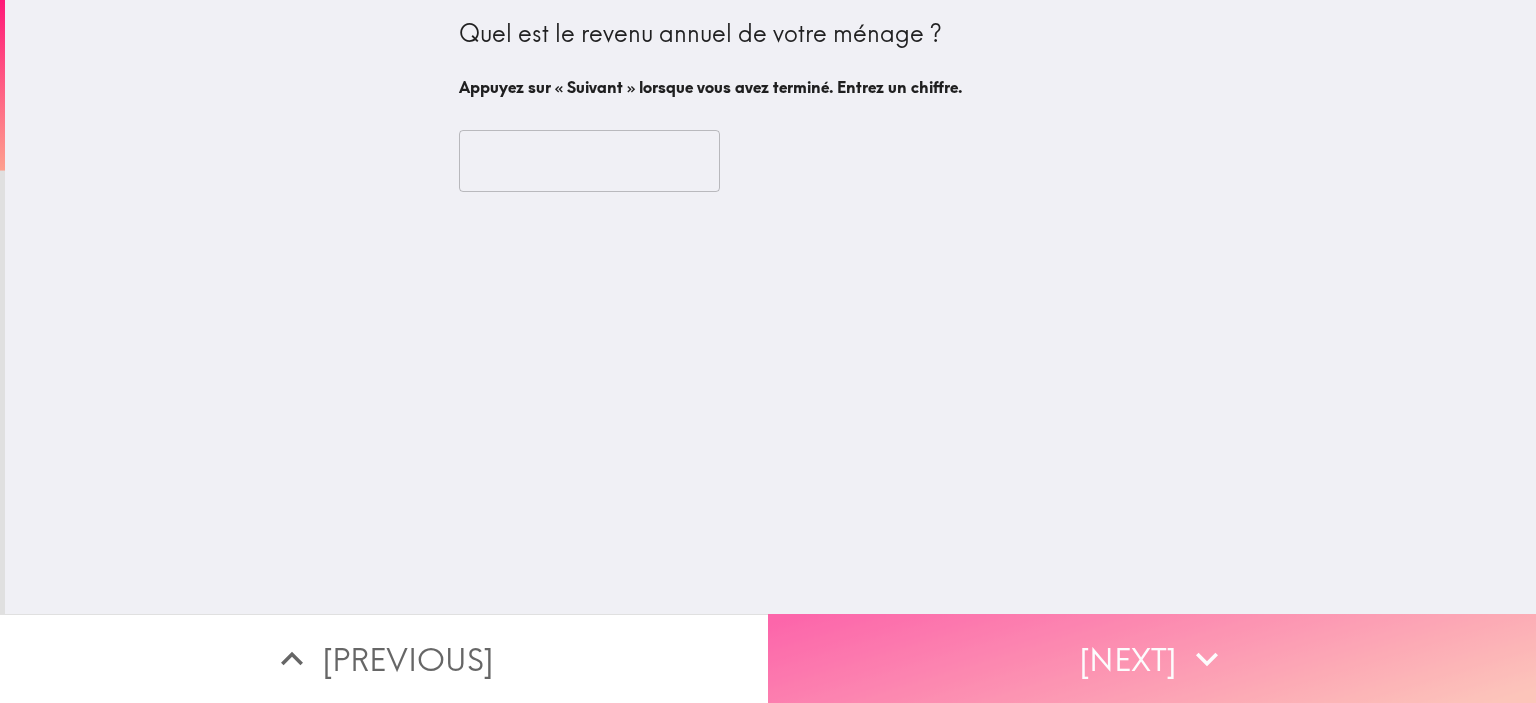 click on "[NEXT]" at bounding box center (1152, 658) 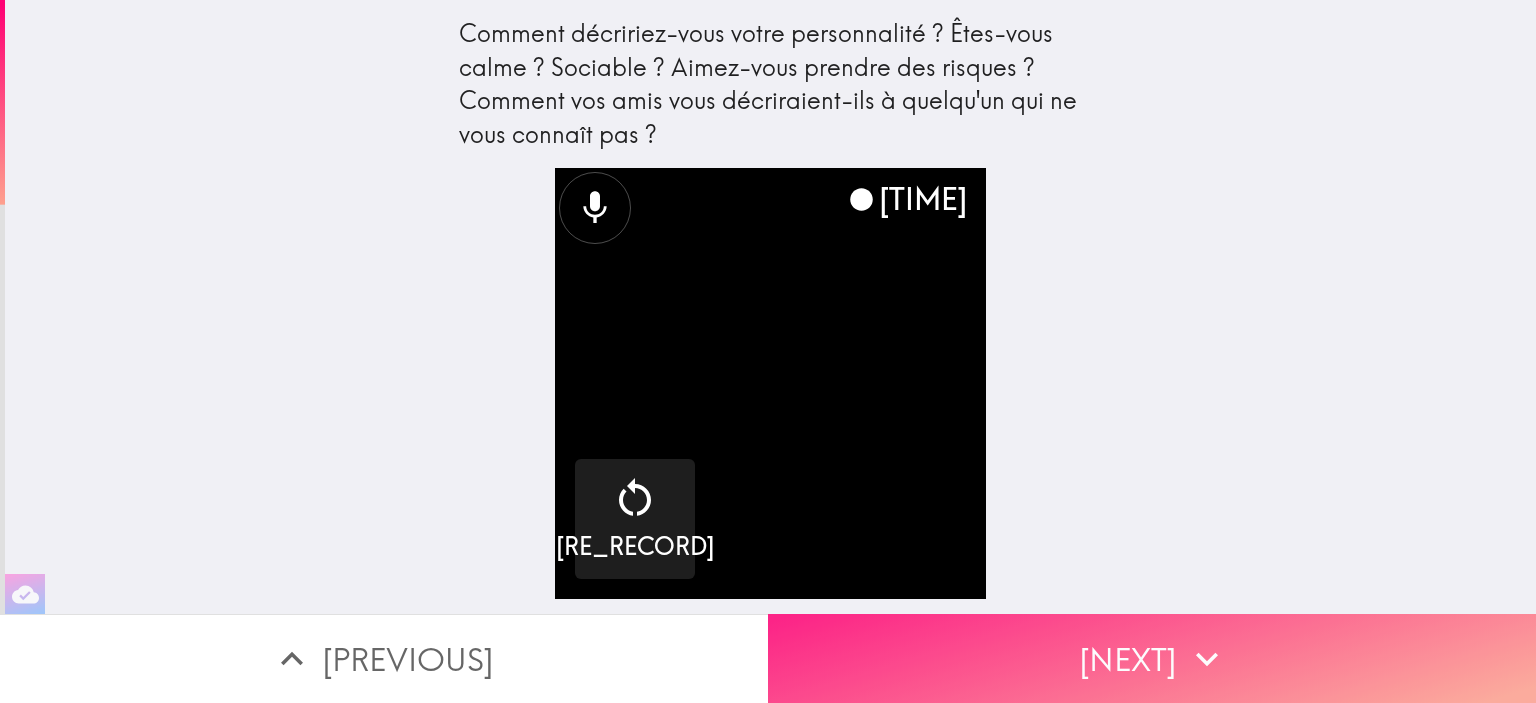 click on "[NEXT]" at bounding box center [1152, 658] 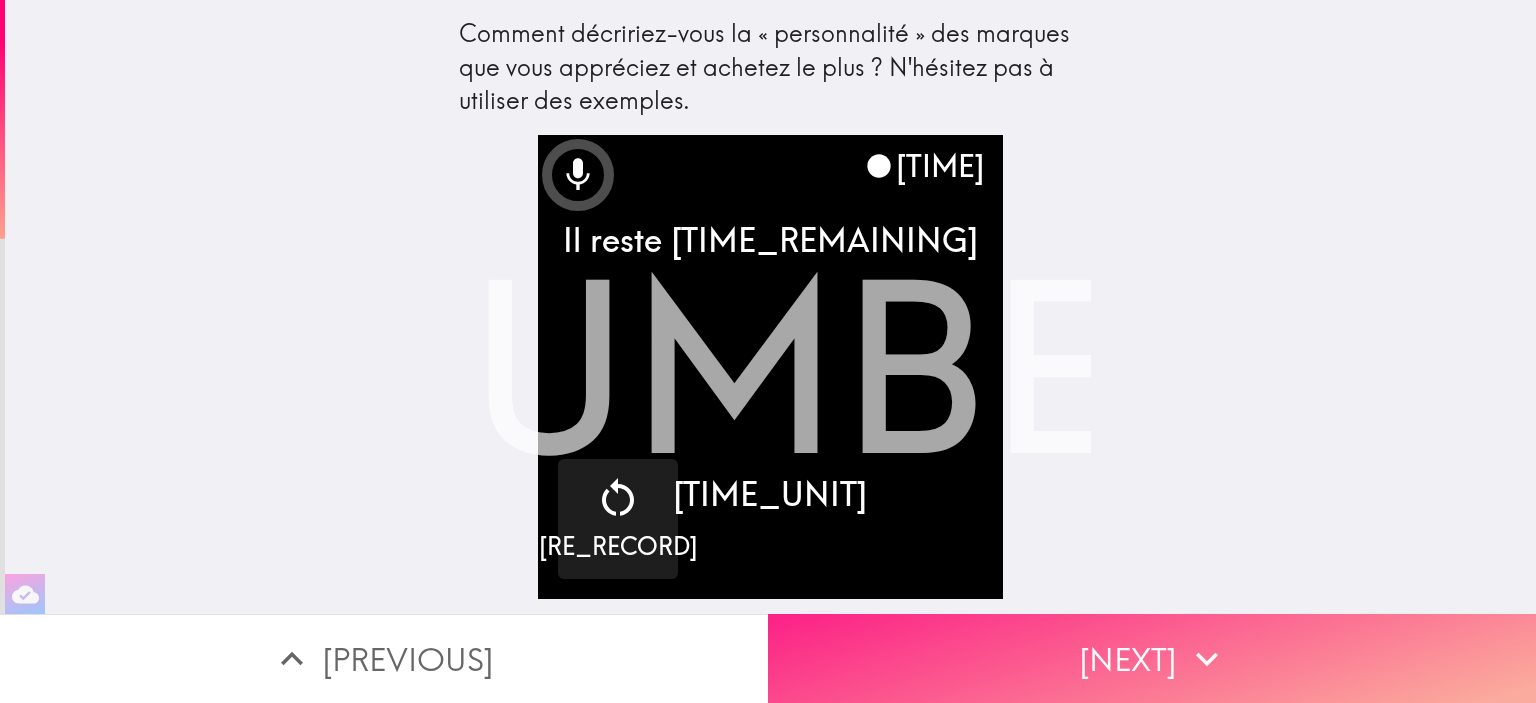 click on "[NEXT]" at bounding box center [1152, 658] 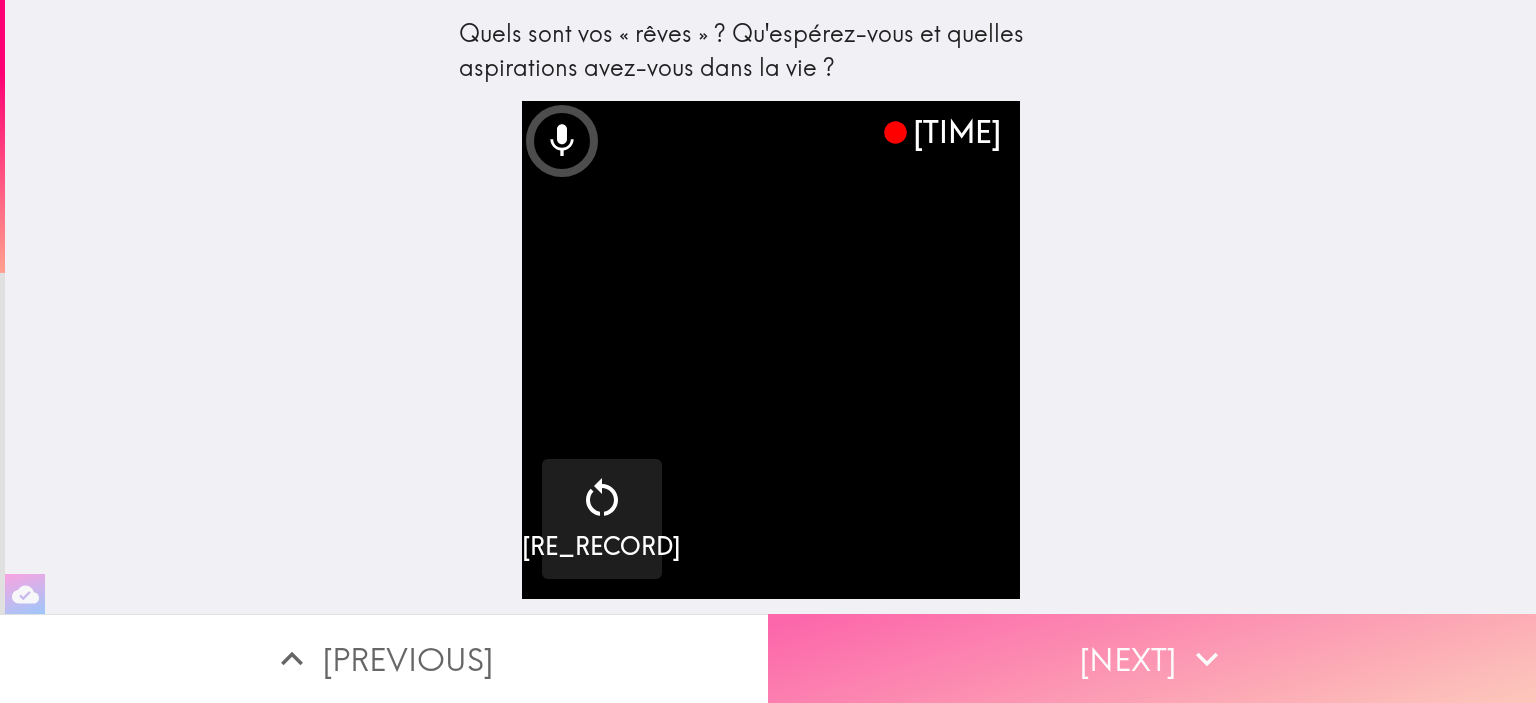 click on "[NEXT]" at bounding box center [1152, 658] 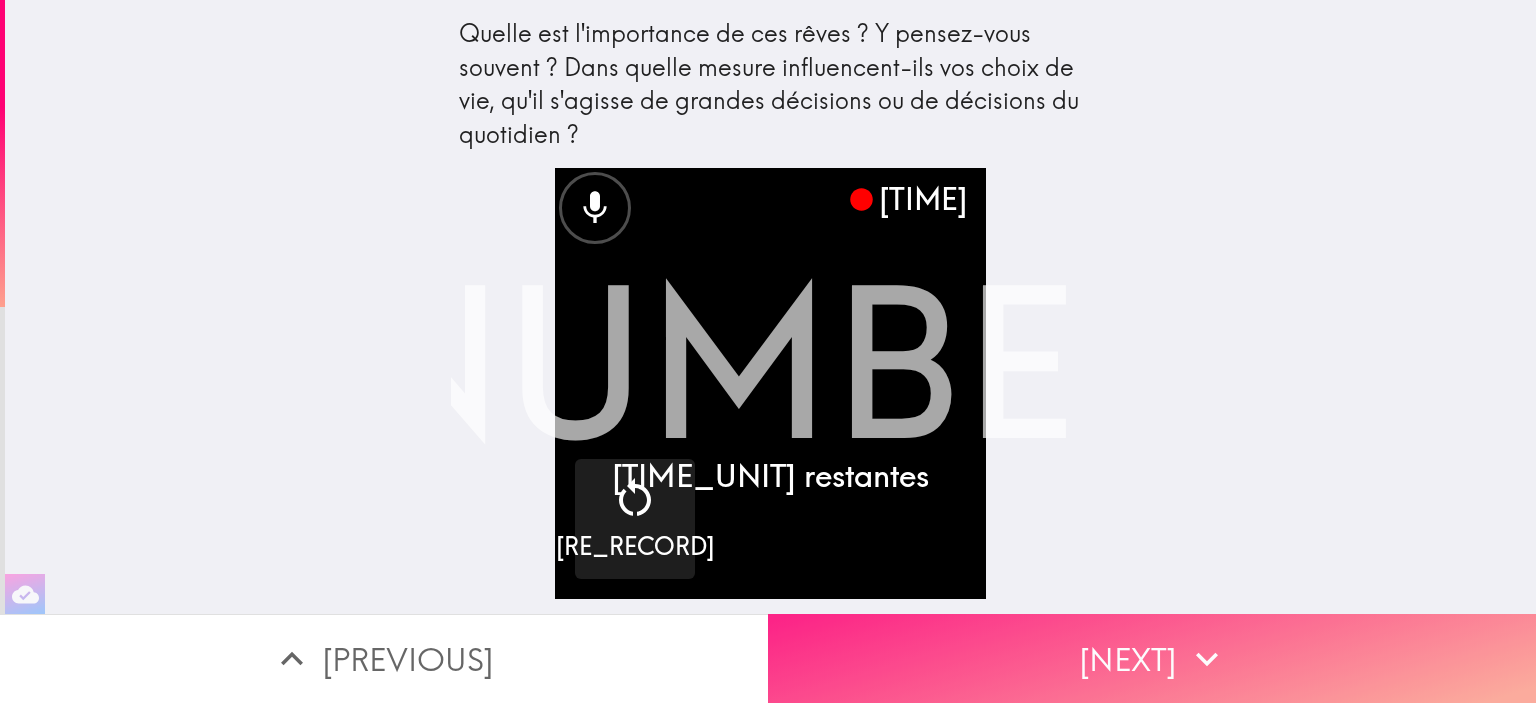 click on "[NEXT]" at bounding box center (1152, 658) 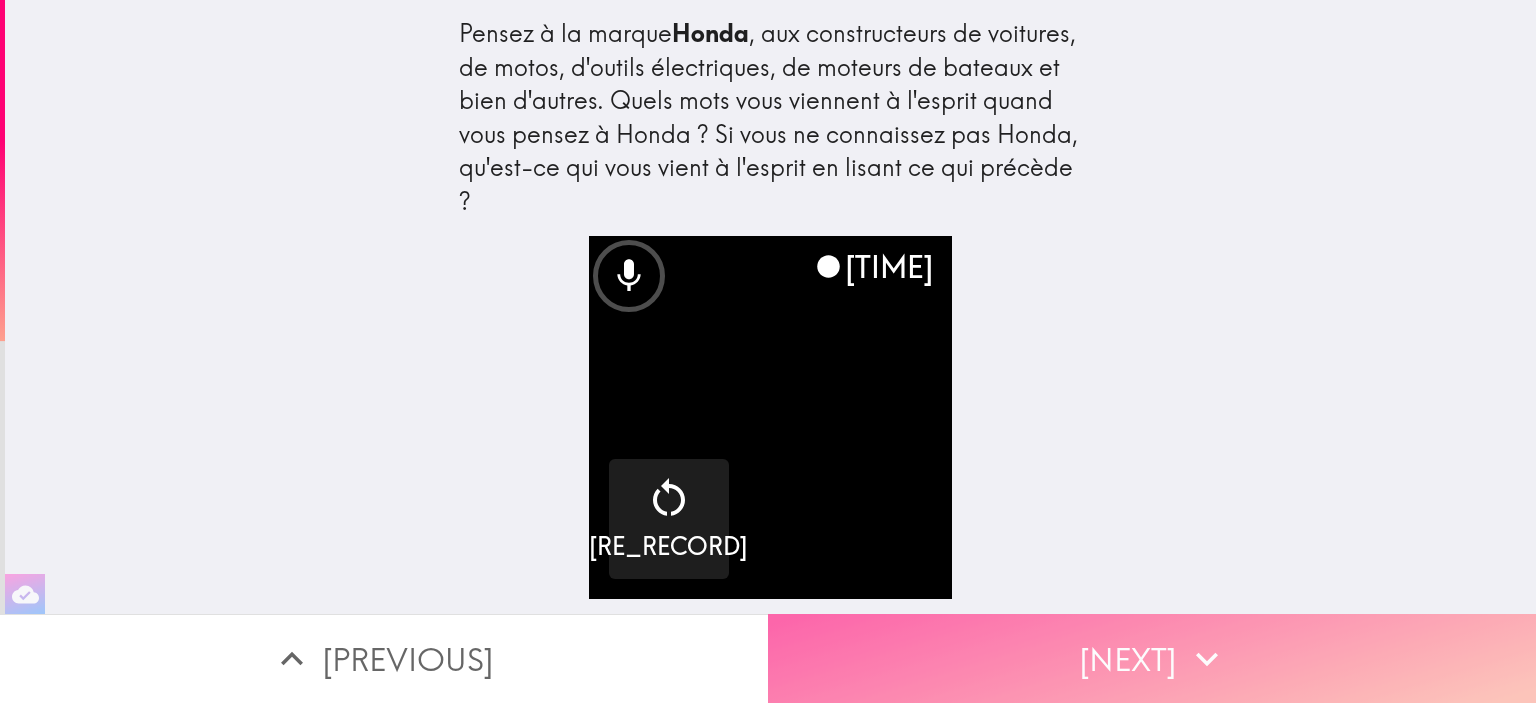 click on "[NEXT]" at bounding box center (1152, 658) 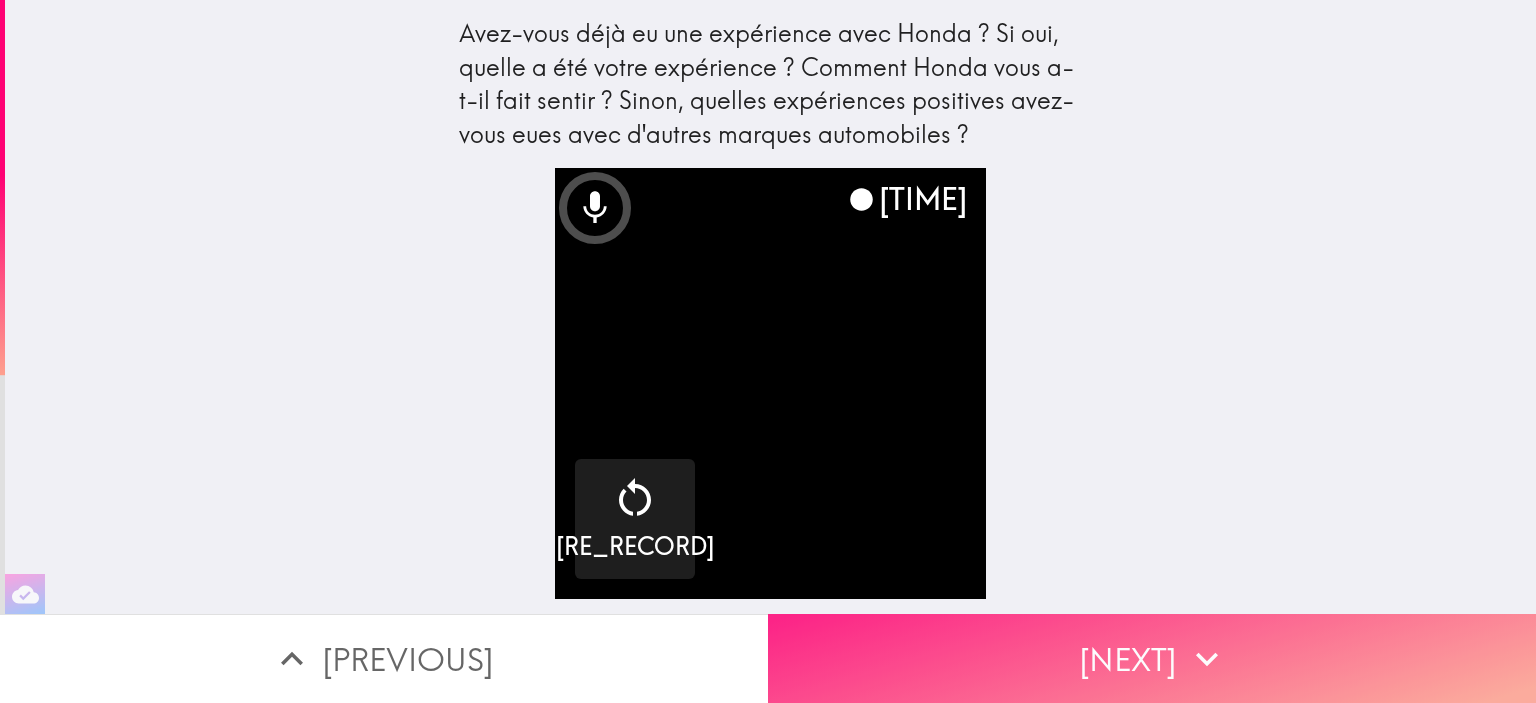 click on "[NEXT]" at bounding box center [1152, 658] 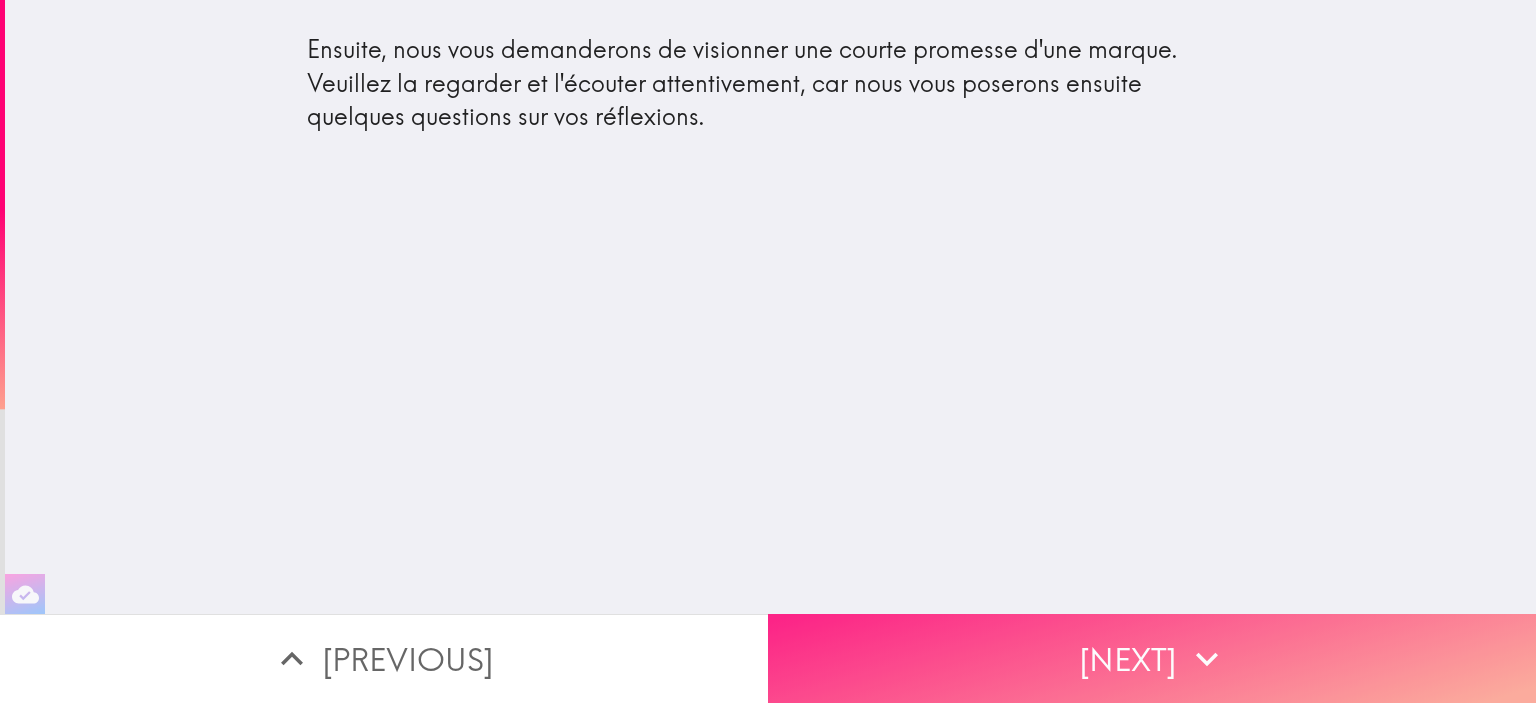 click on "[NEXT]" at bounding box center (1152, 658) 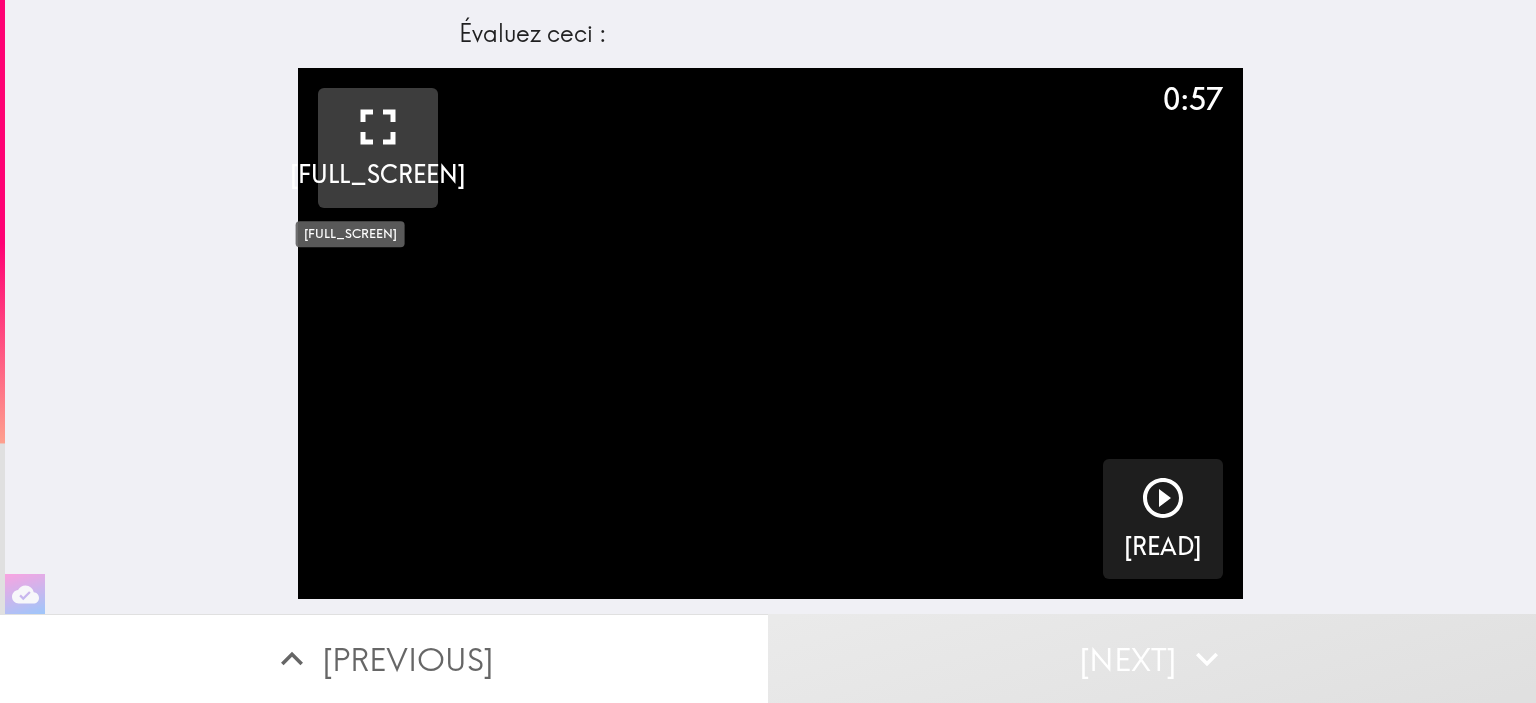 click at bounding box center (378, 127) 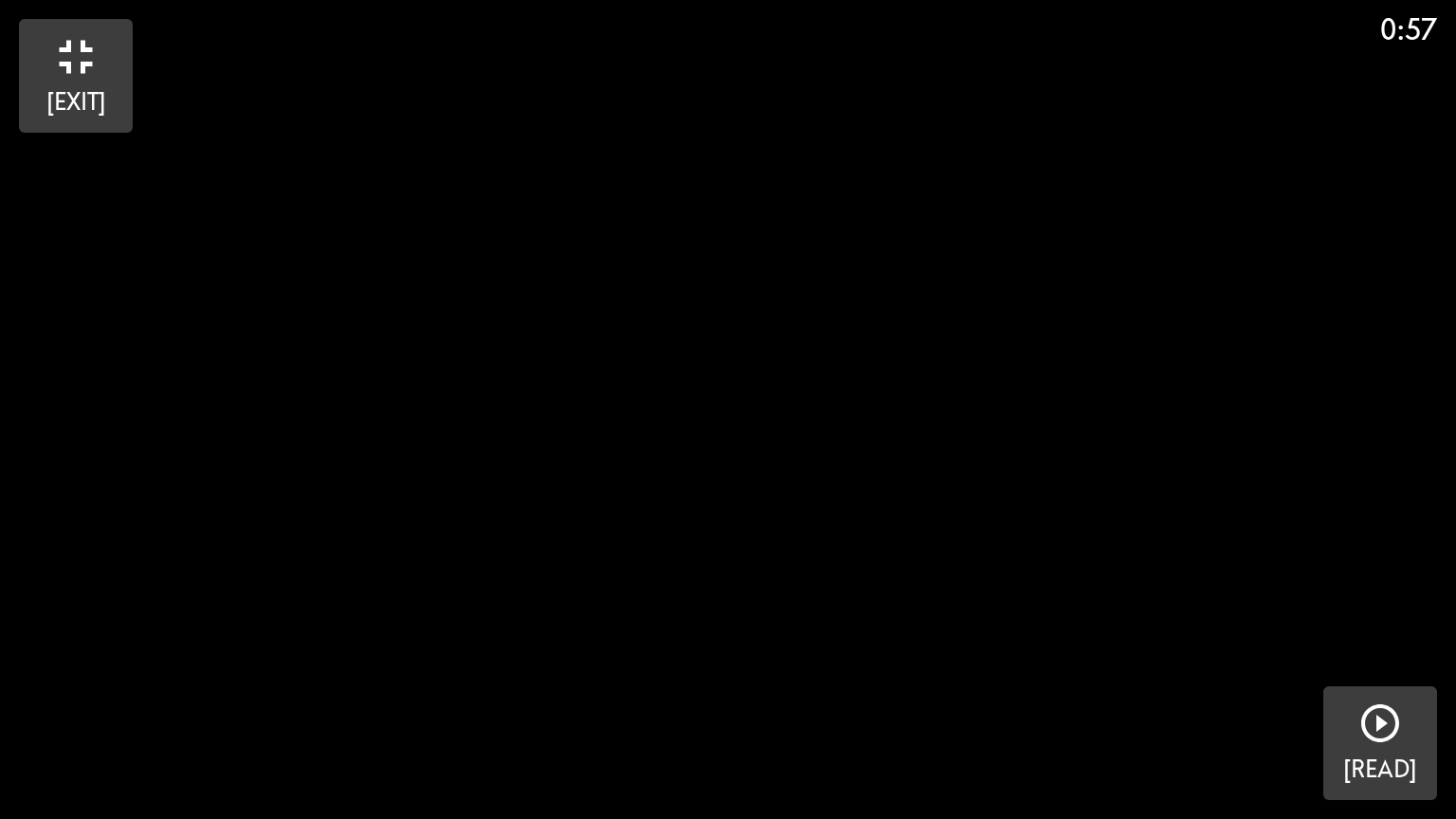 click at bounding box center [1380, 723] 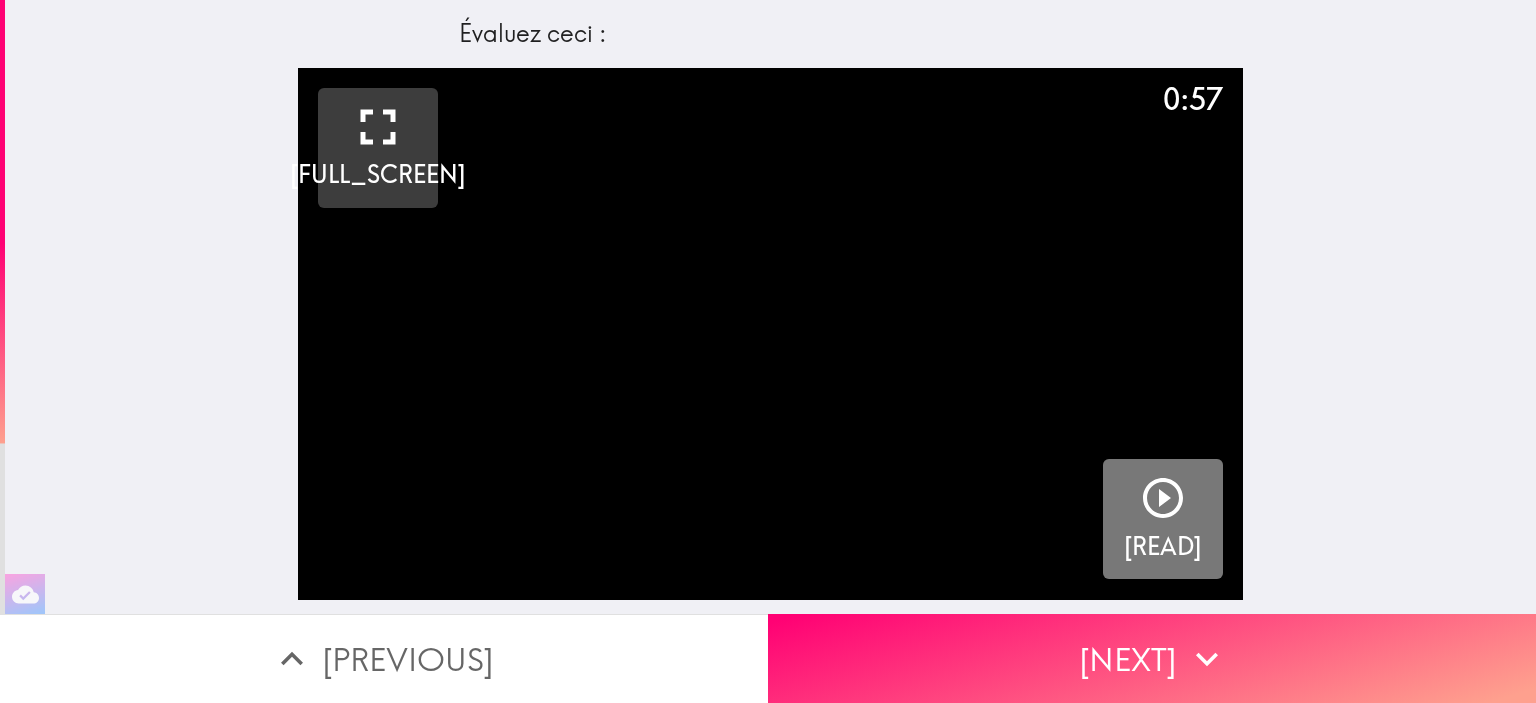 click at bounding box center (1163, 498) 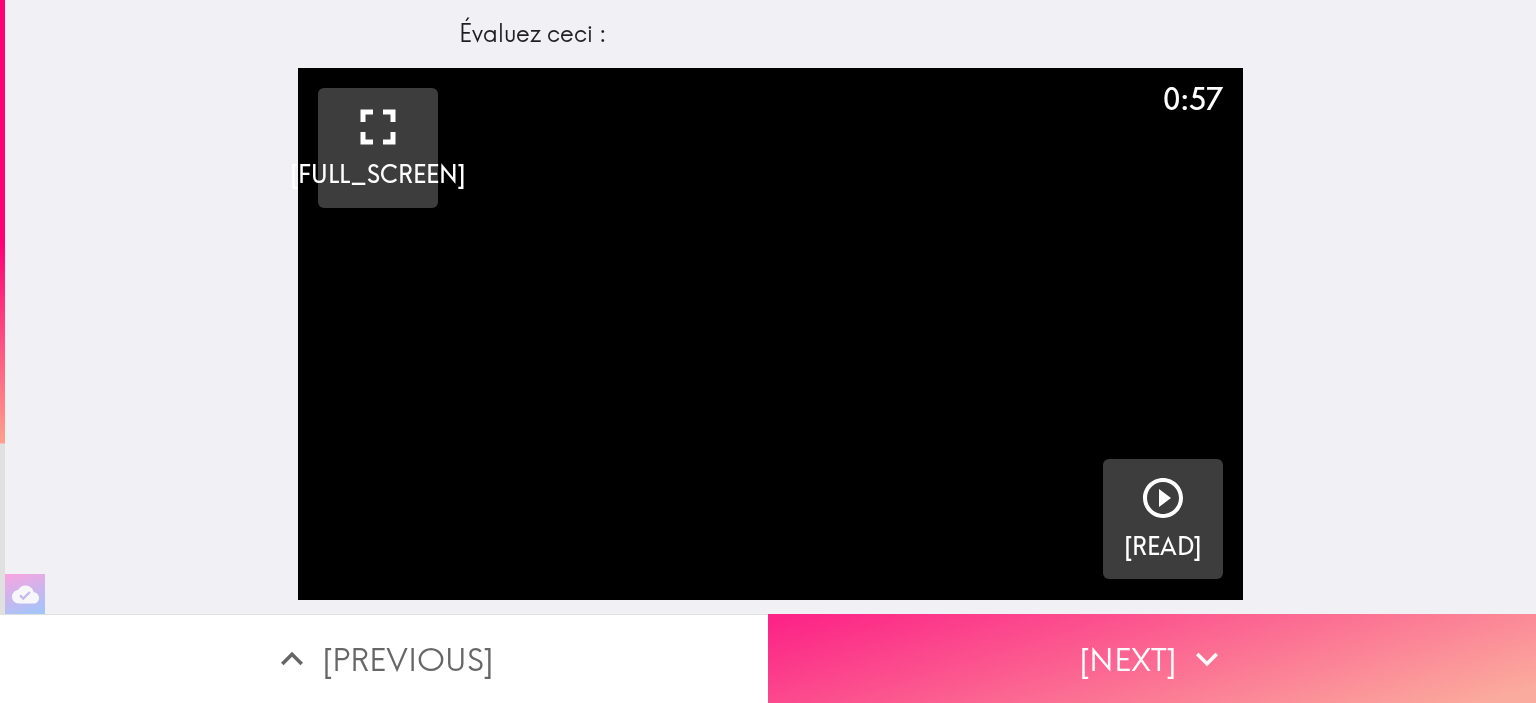 click on "[NEXT]" at bounding box center (1152, 658) 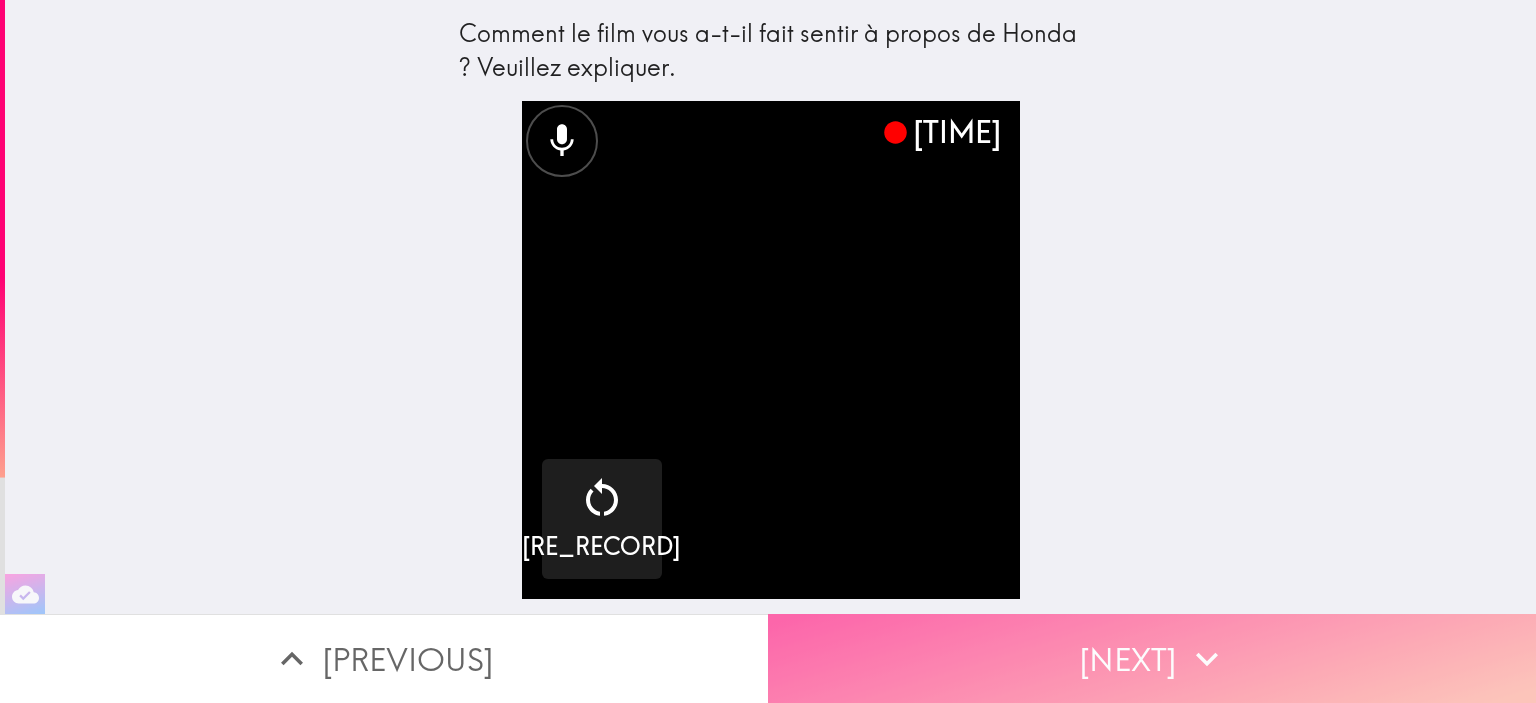 click on "[NEXT]" at bounding box center (1152, 658) 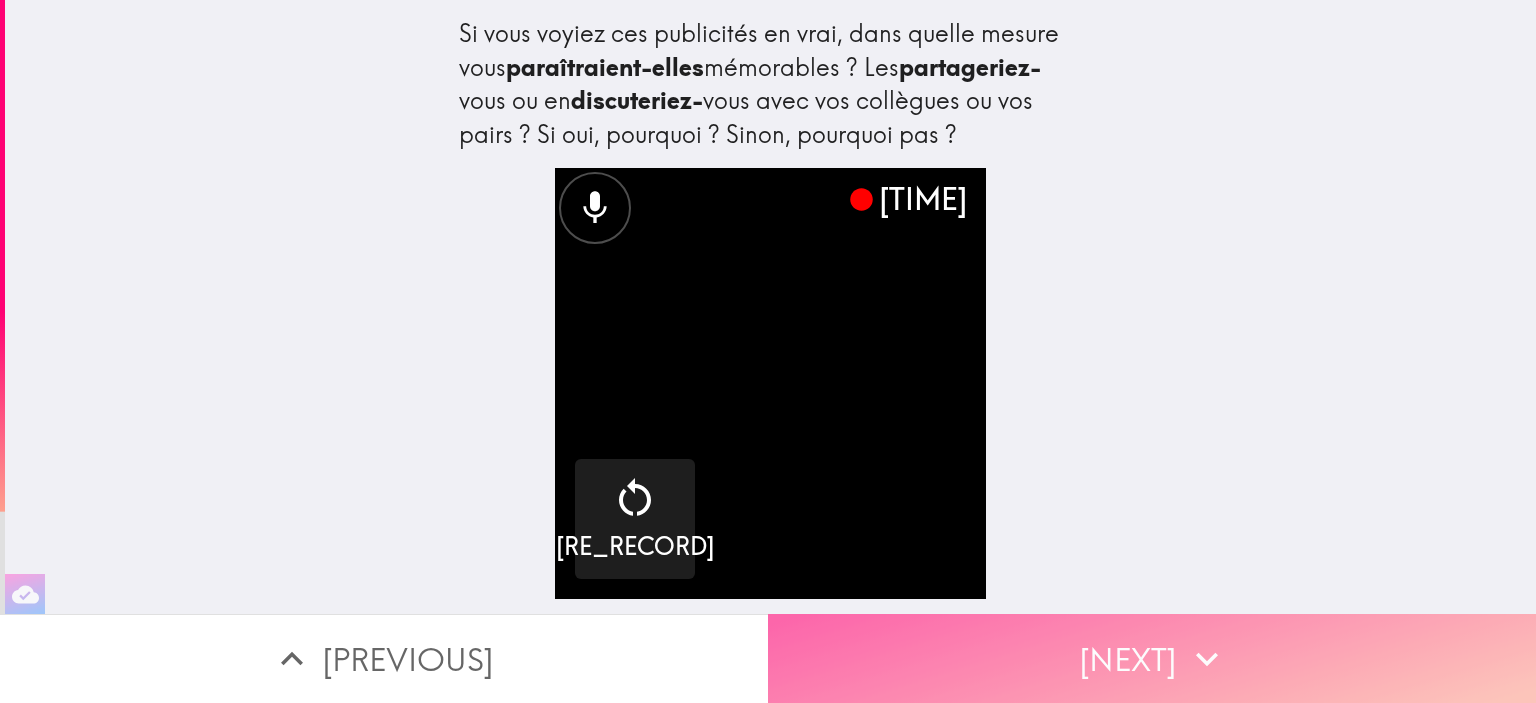 click on "[NEXT]" at bounding box center [1152, 658] 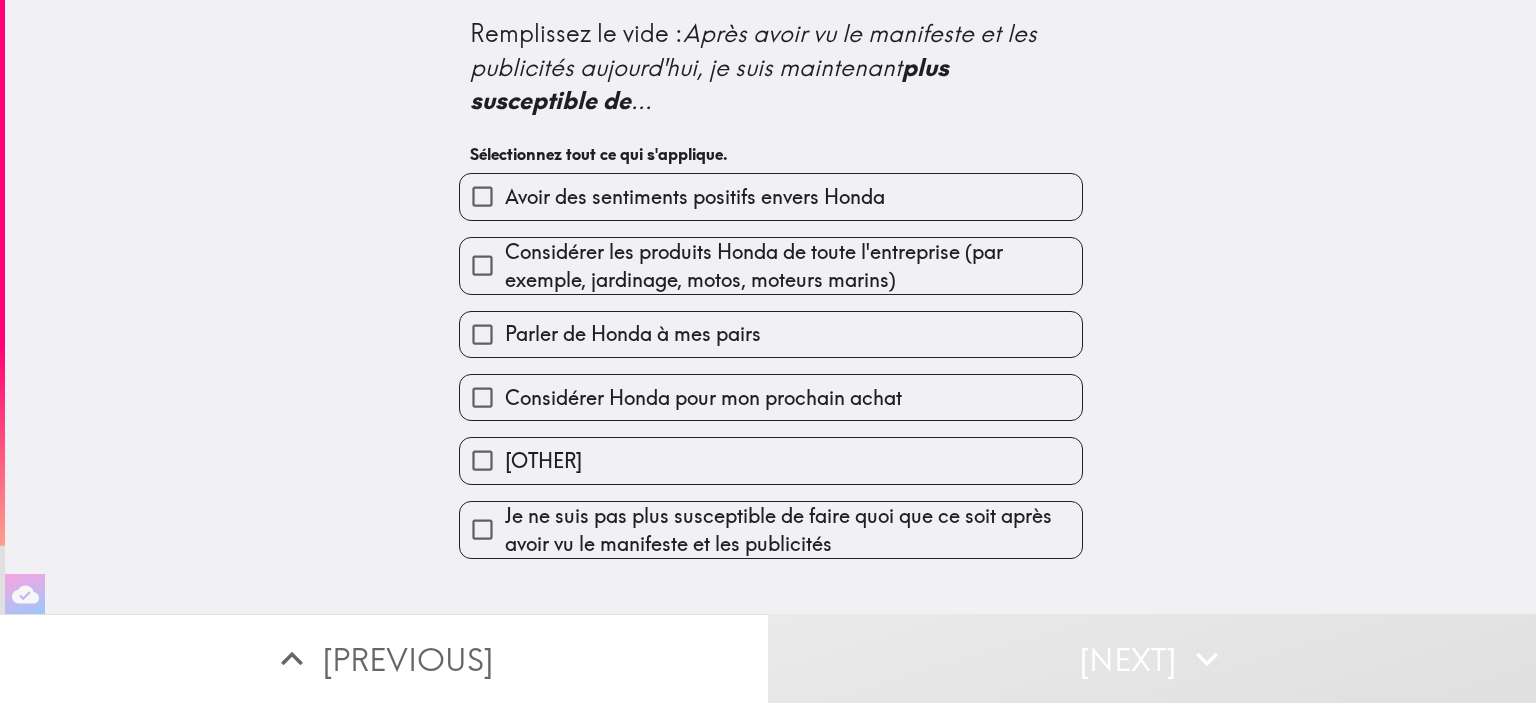 click on "Avoir des sentiments positifs envers Honda" at bounding box center (482, 196) 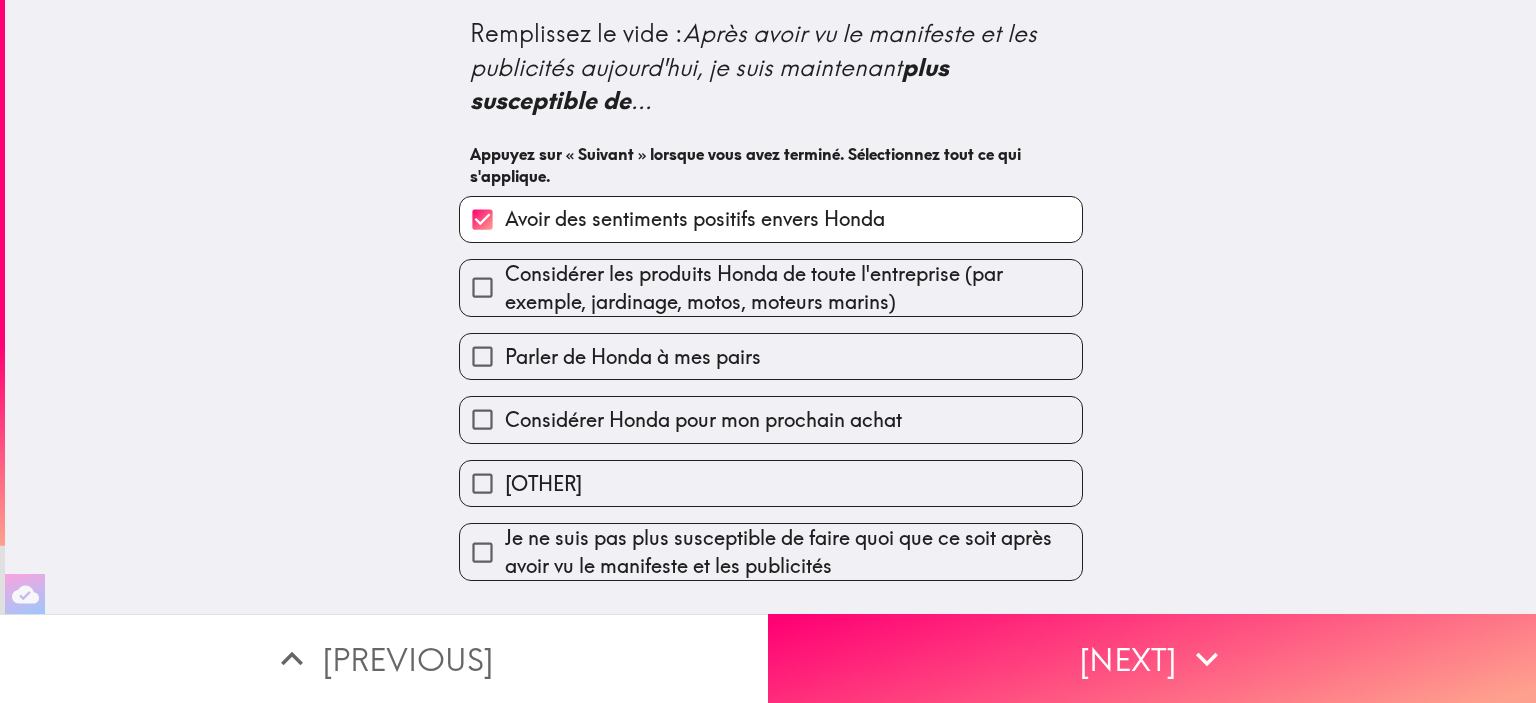click on "Considérer les produits Honda de toute l'entreprise (par exemple, jardinage, motos, moteurs marins)" at bounding box center (482, 287) 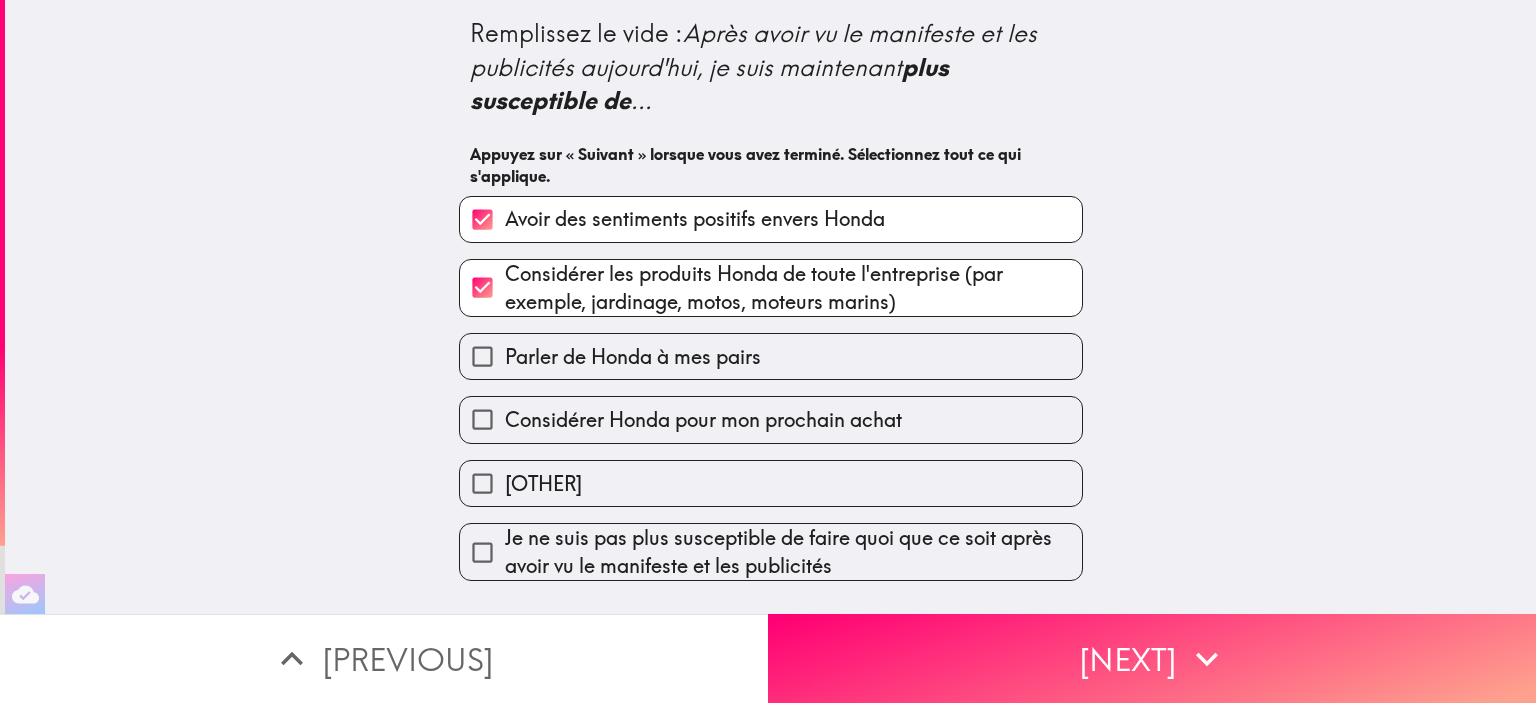 click on "Considérer Honda pour mon prochain achat" at bounding box center [482, 356] 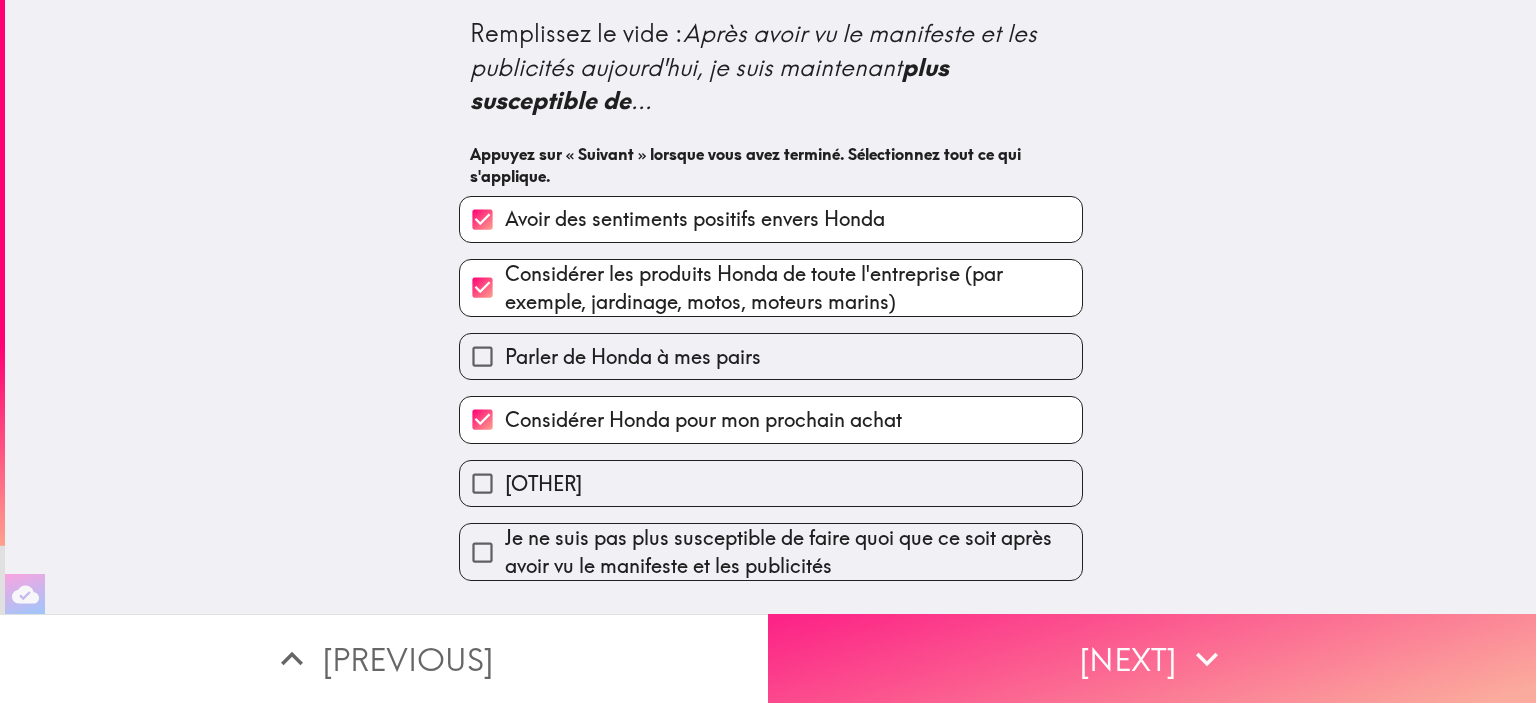 click on "[NEXT]" at bounding box center [1152, 658] 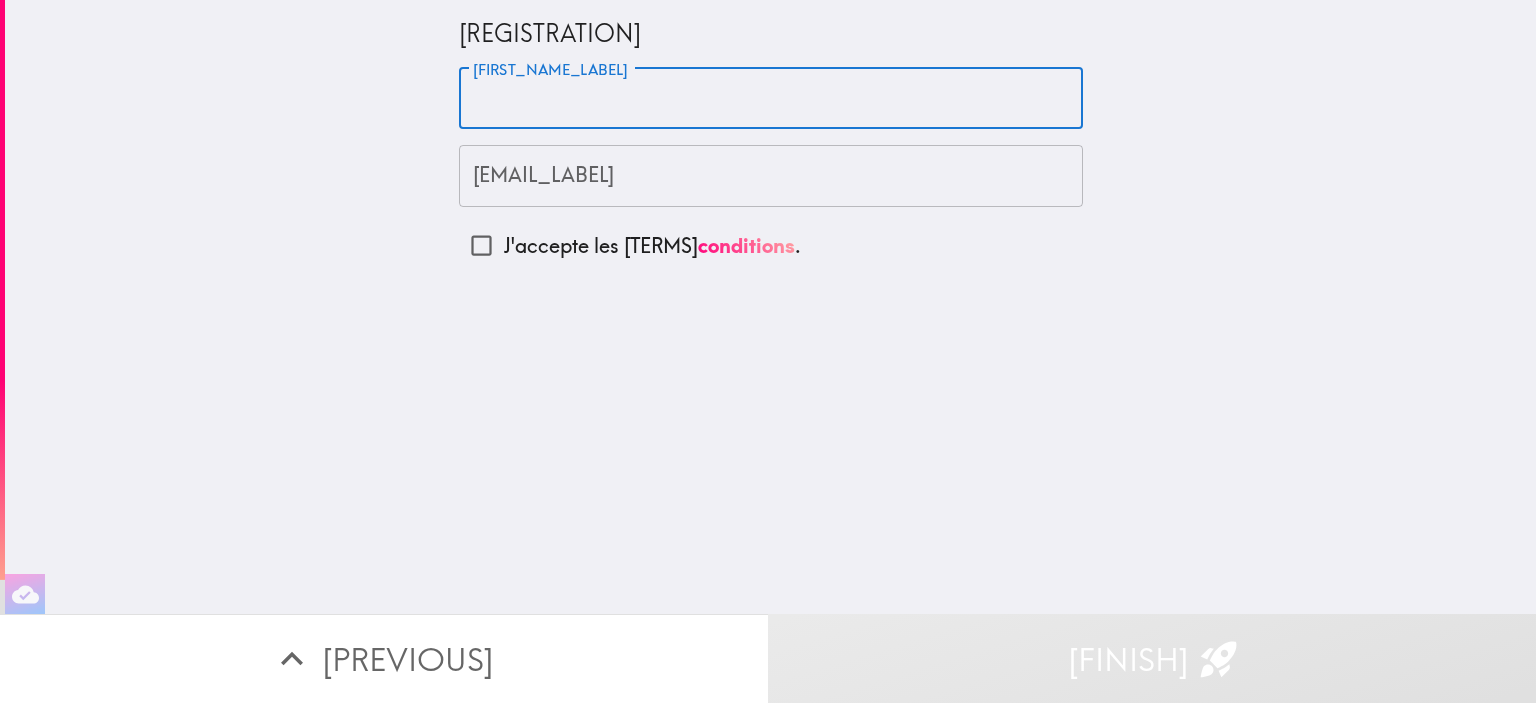 click on "[FIRST_NAME_LABEL]" at bounding box center [771, 99] 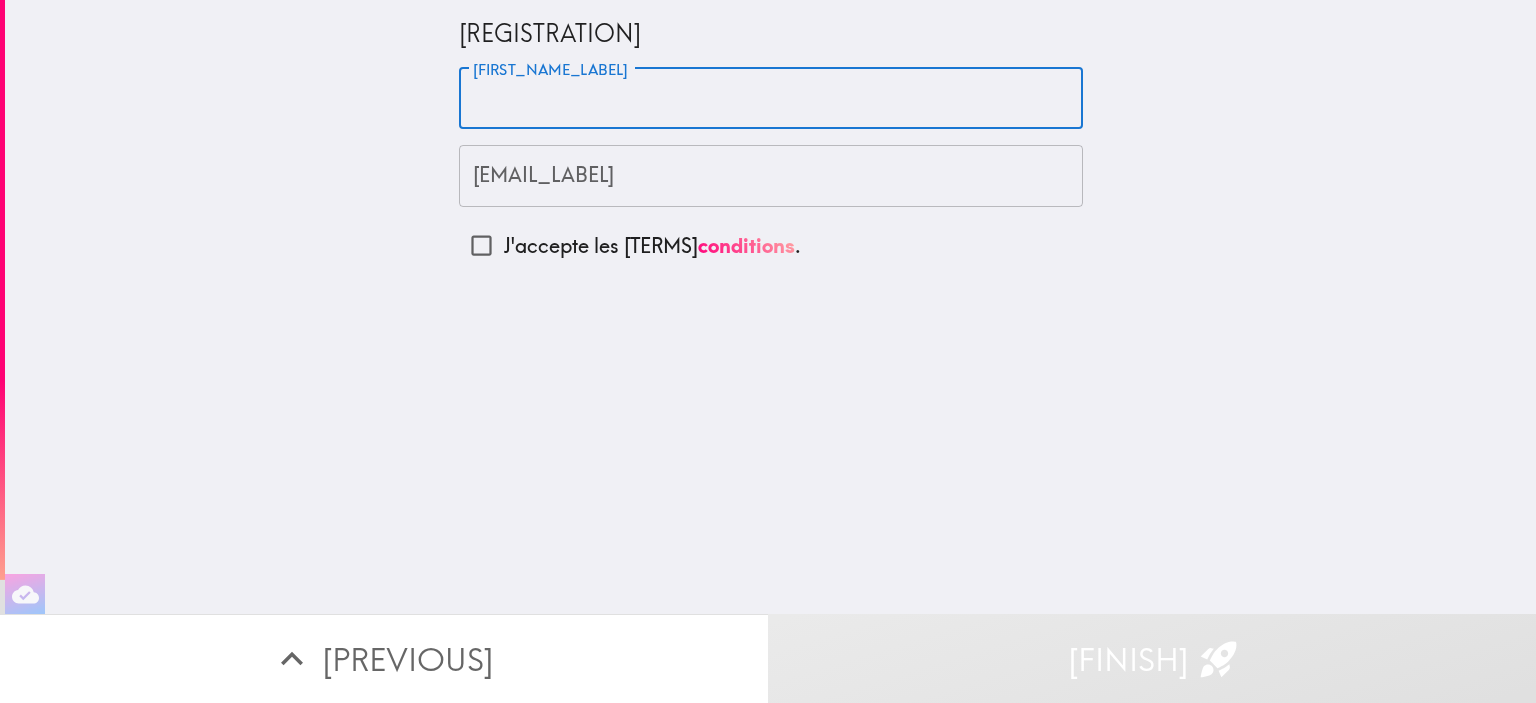 type on "[FIRST_NAME]" 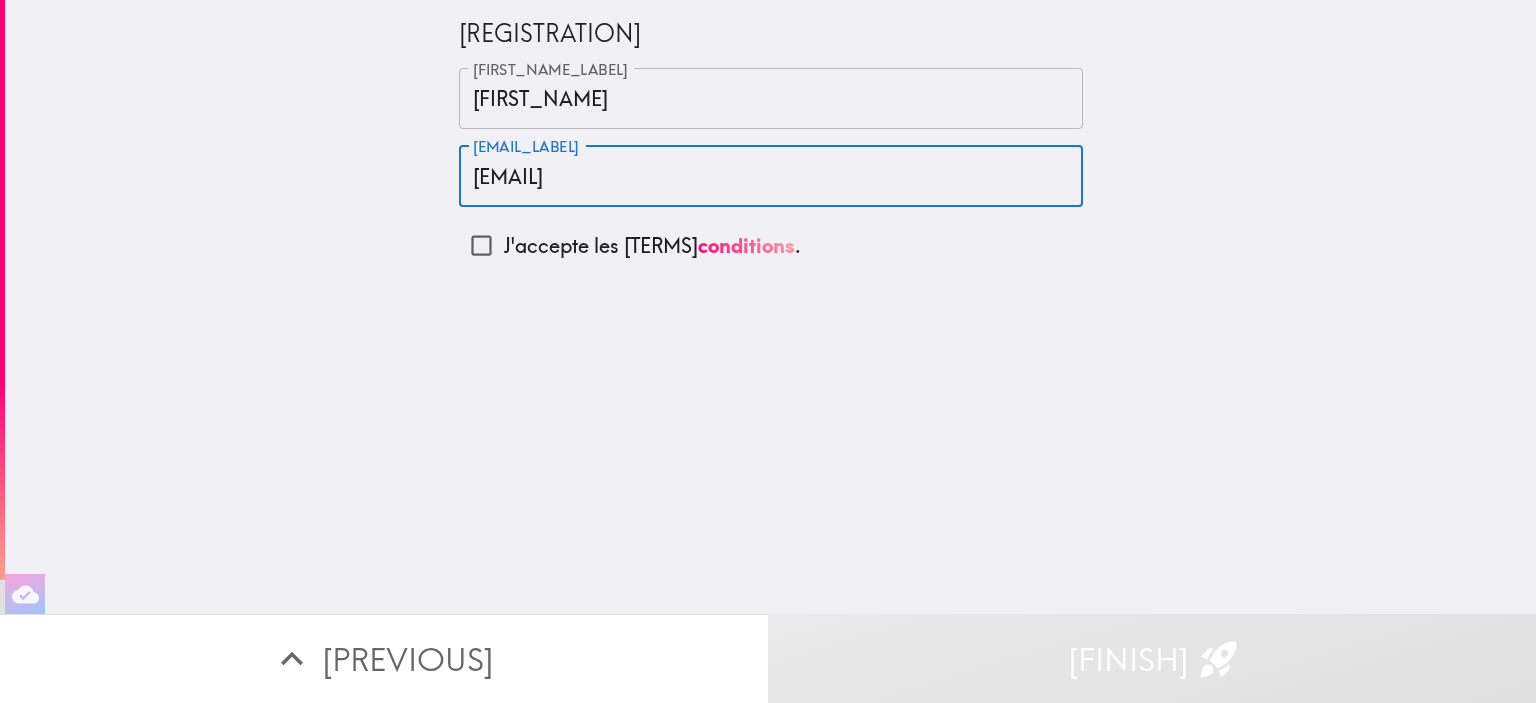 click on "[EMAIL]" at bounding box center [771, 176] 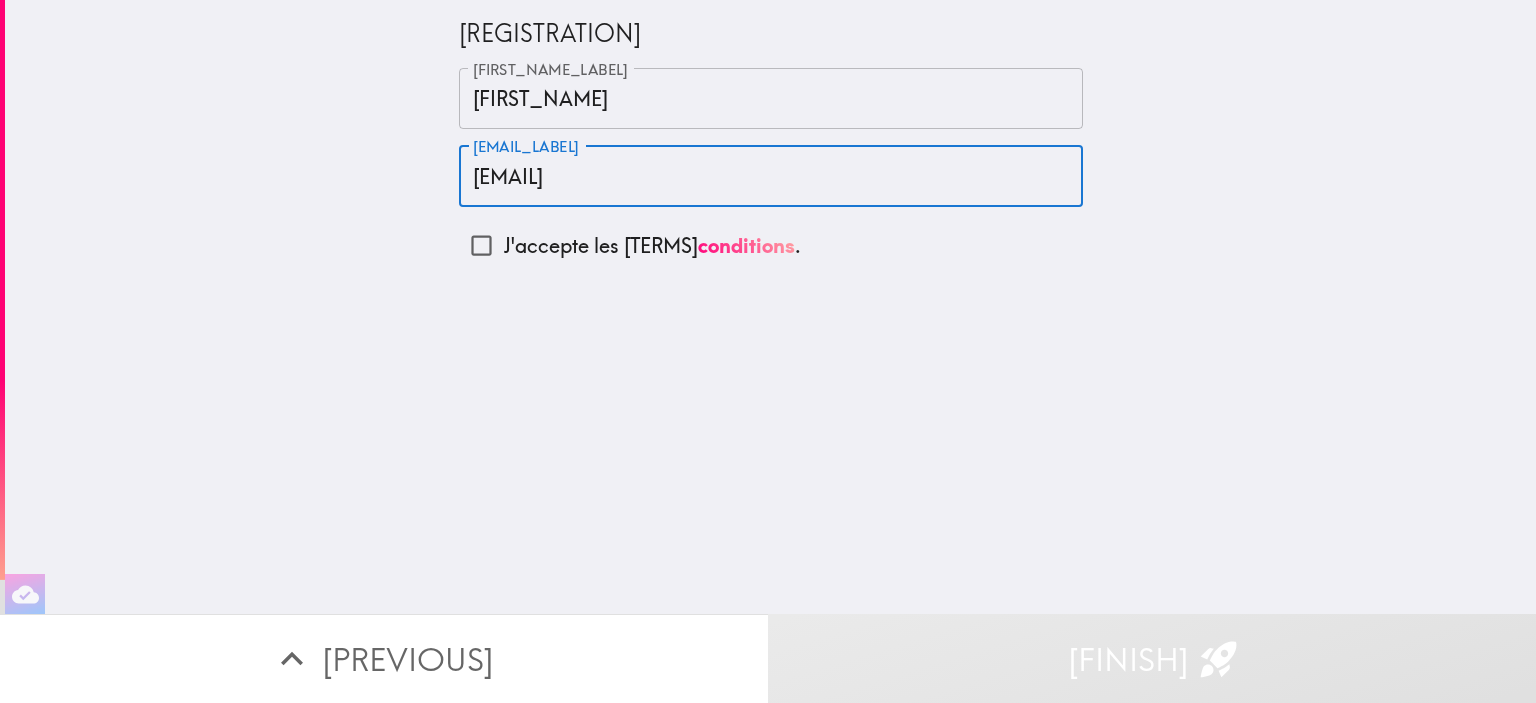 type on "[EMAIL]" 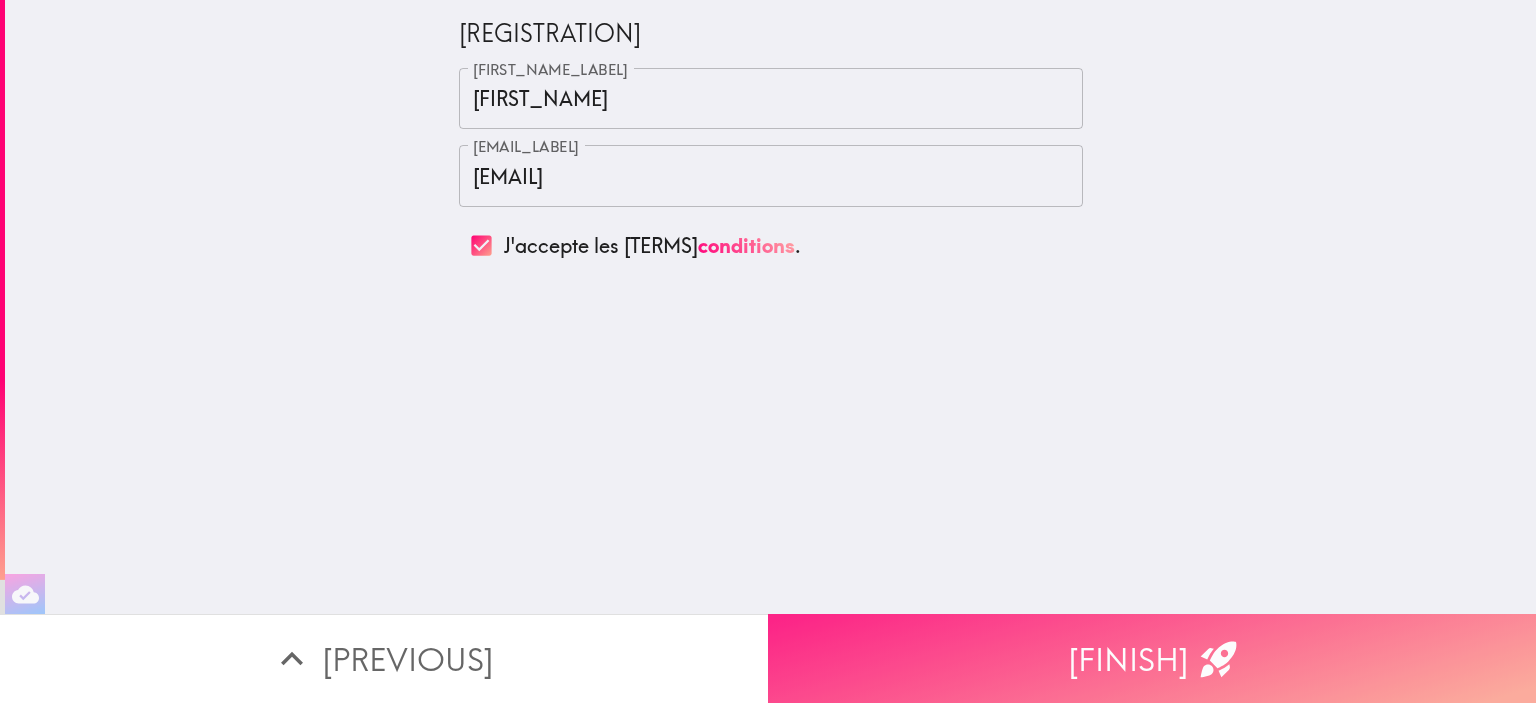 click on "[FINISH]" at bounding box center [1152, 658] 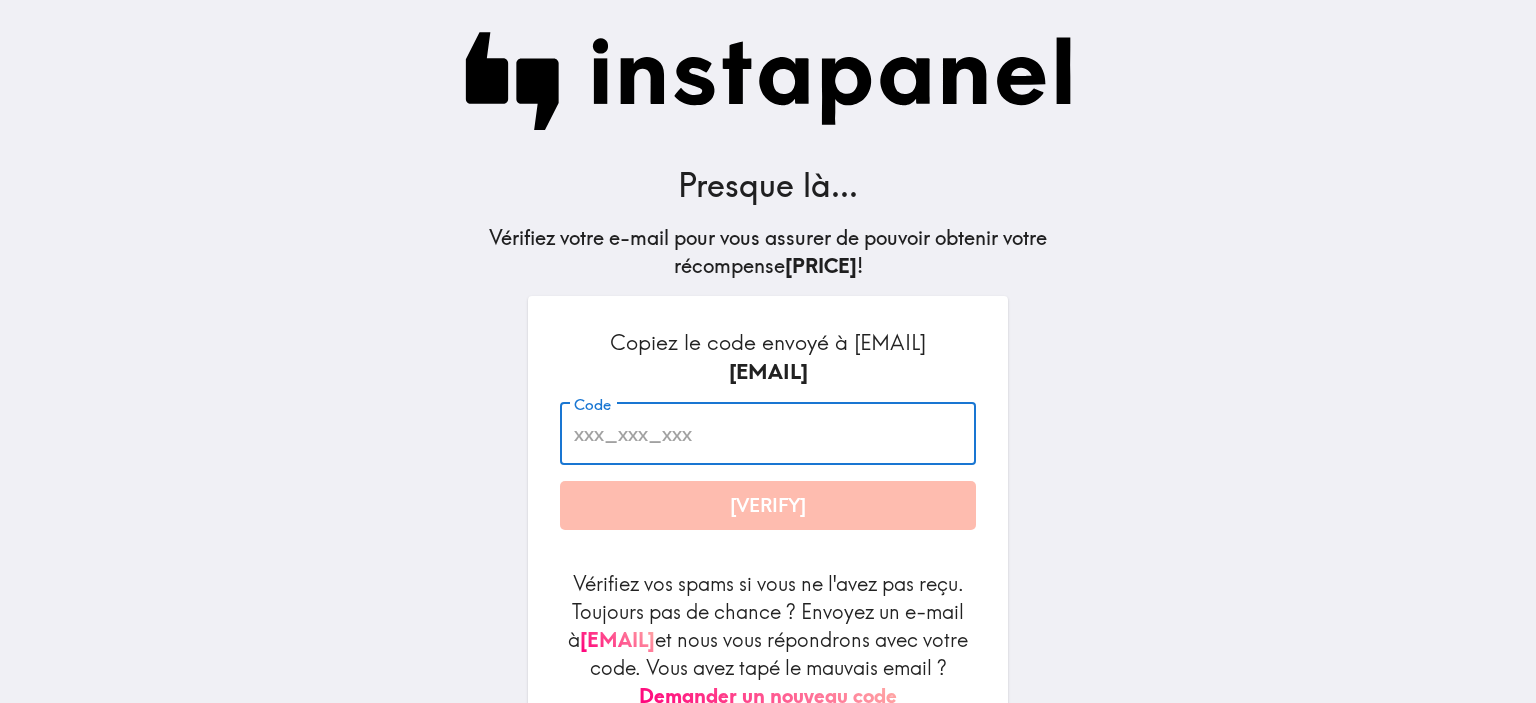 click on "Code" at bounding box center (768, 434) 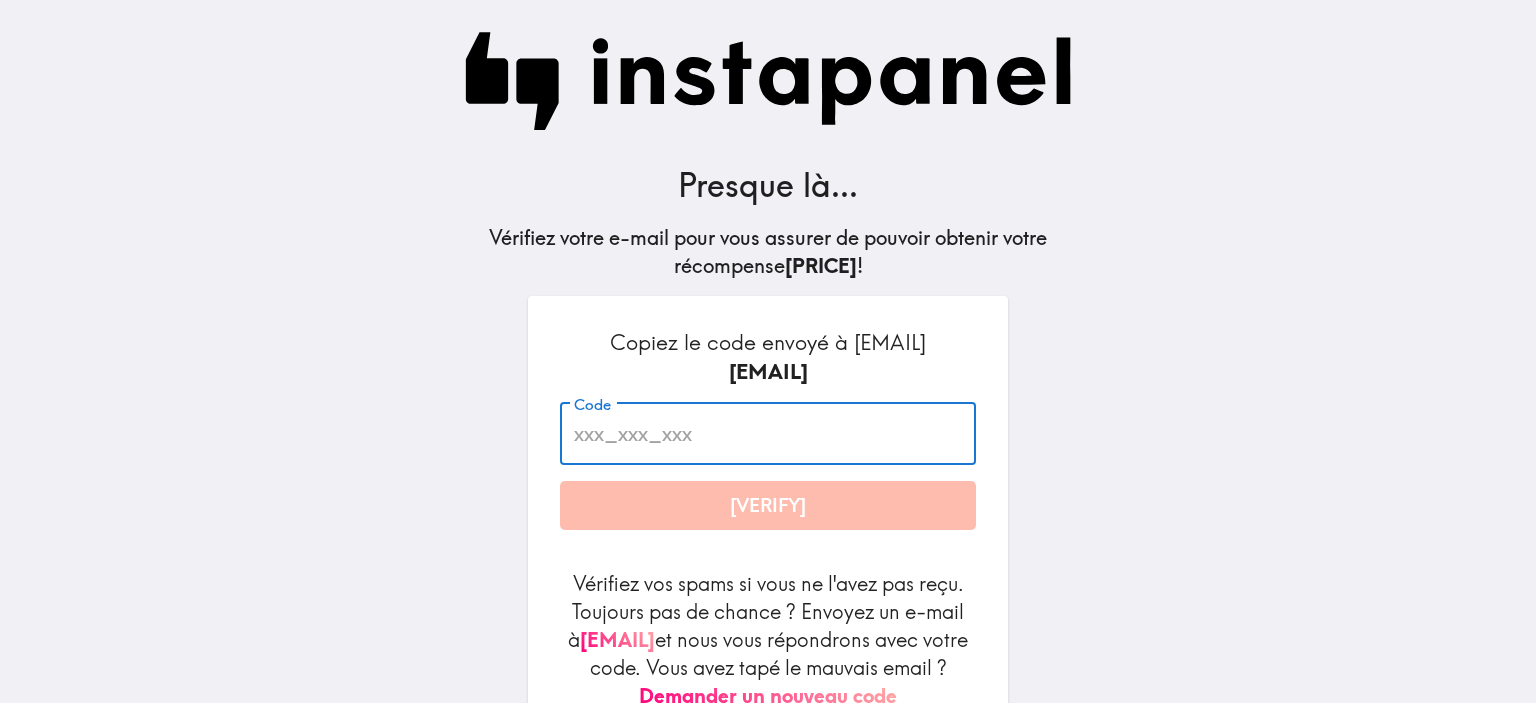 paste on "[USERNAME]" 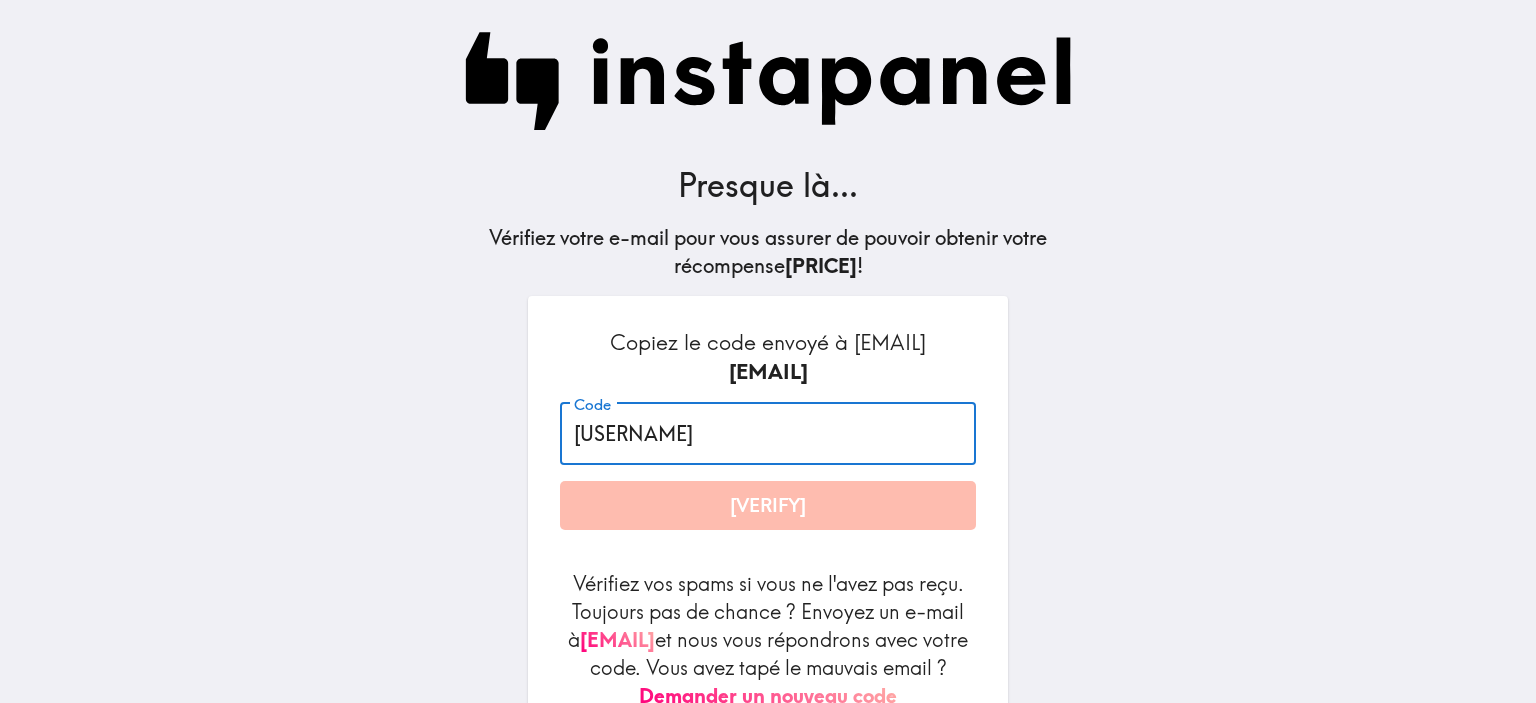 type on "[USERNAME]" 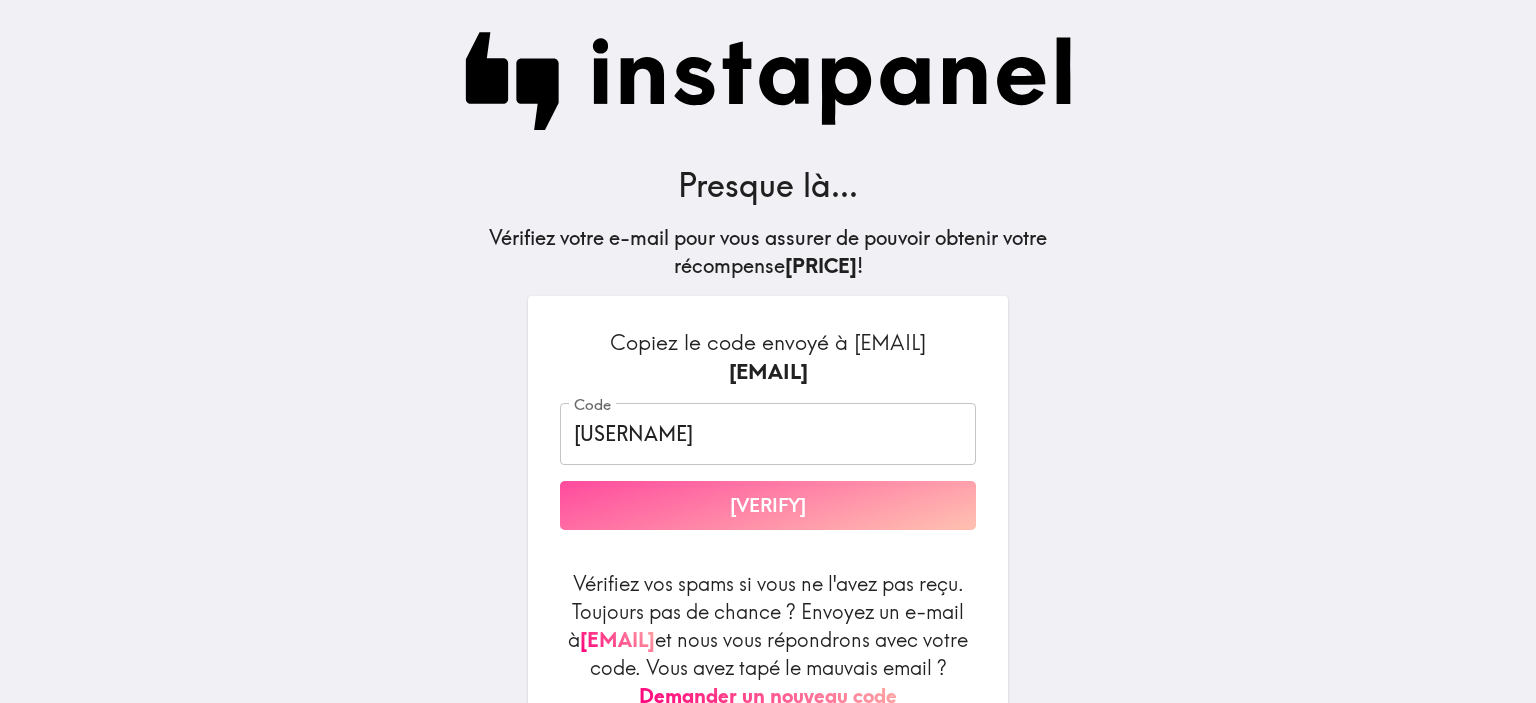 click on "[VERIFY]" at bounding box center (768, 506) 